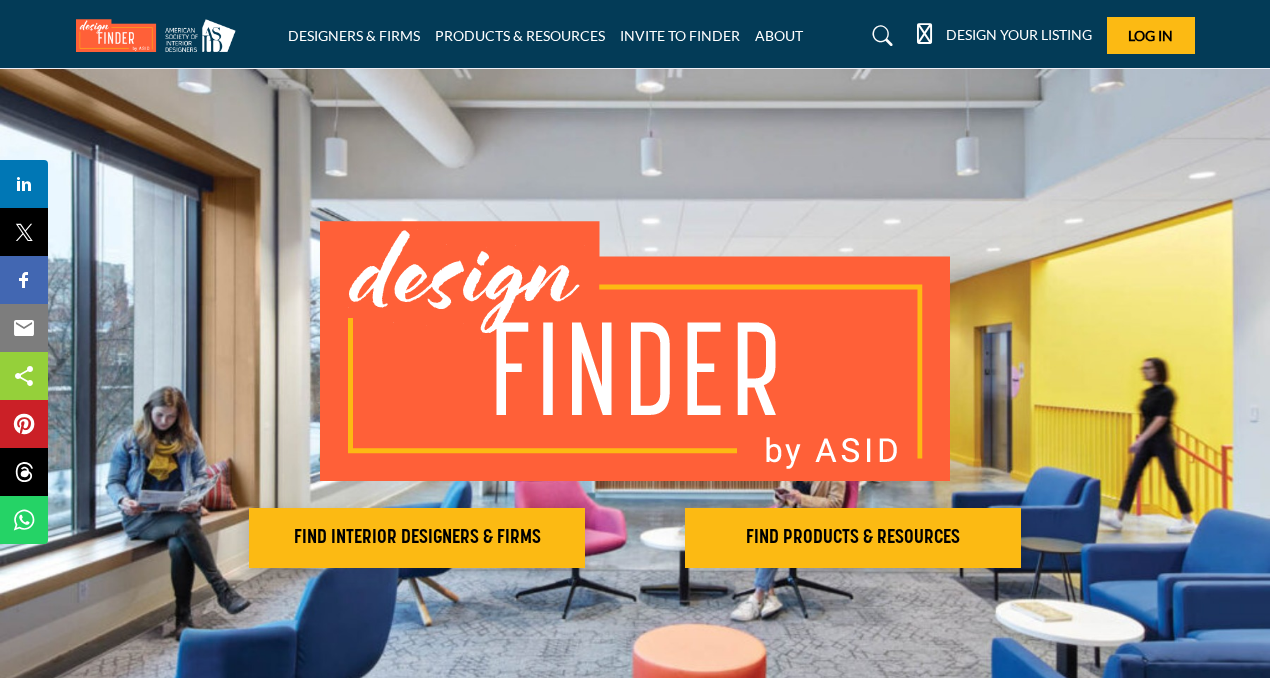 scroll, scrollTop: 131, scrollLeft: 0, axis: vertical 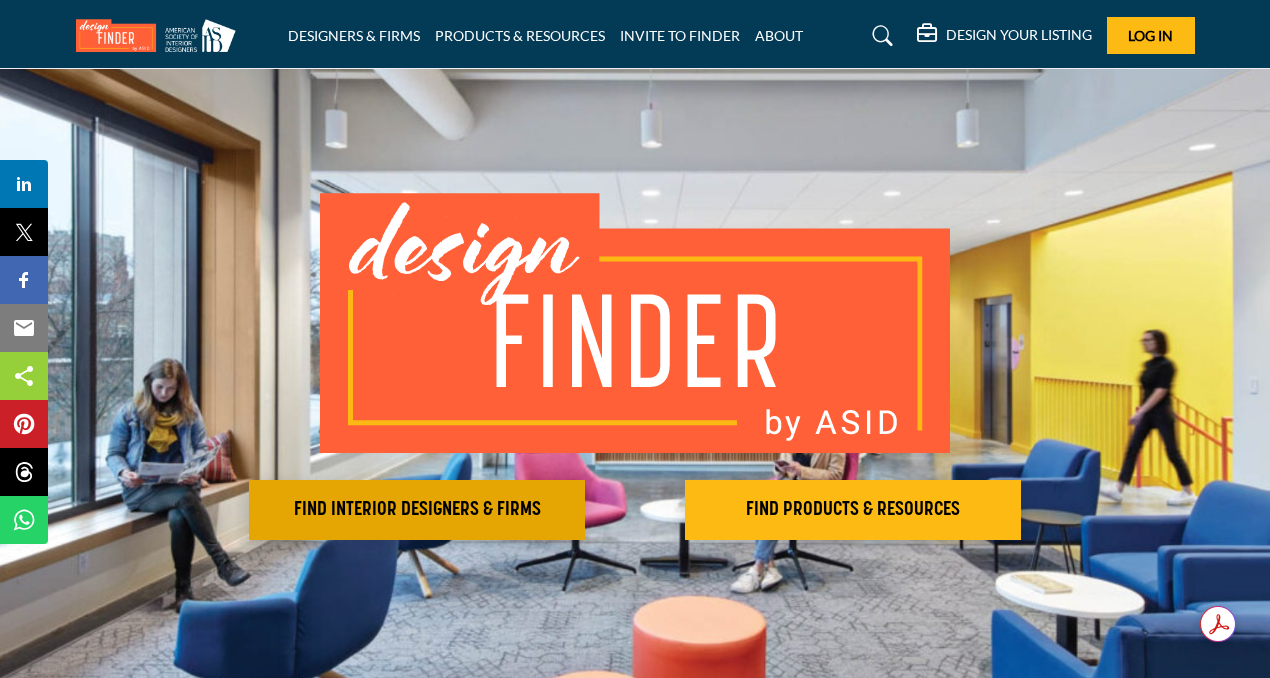 click on "FIND INTERIOR DESIGNERS & FIRMS" at bounding box center (417, 510) 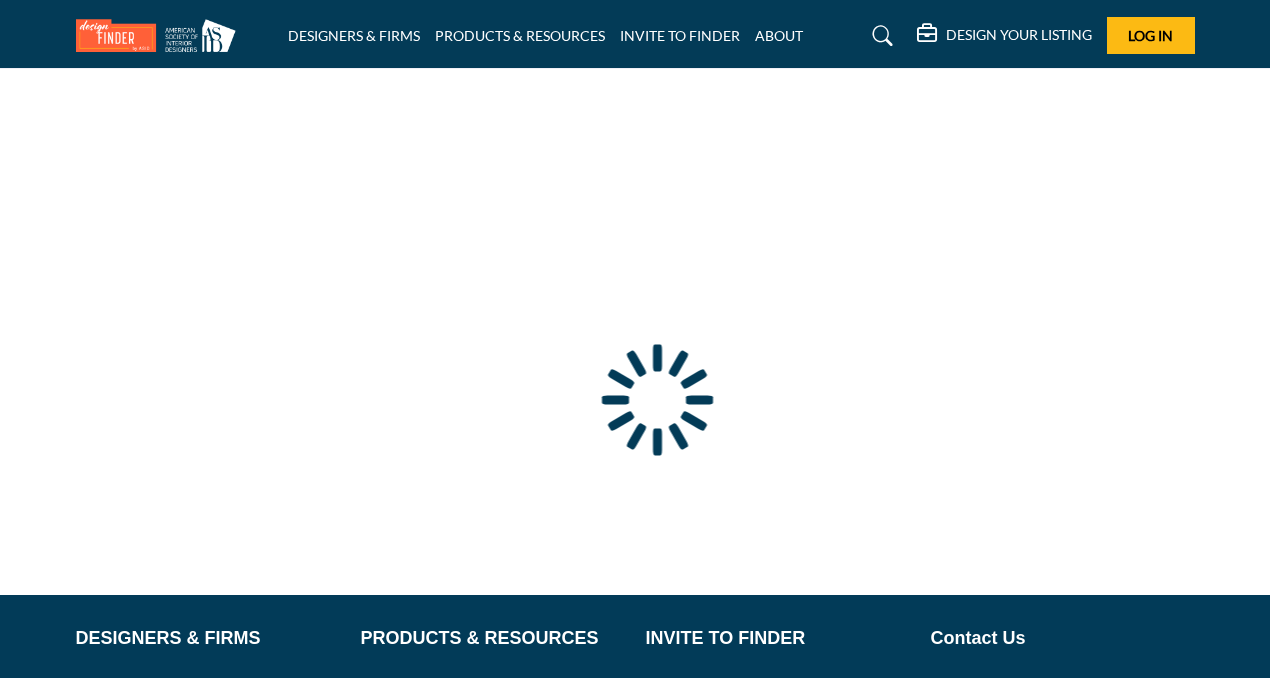 scroll, scrollTop: 0, scrollLeft: 0, axis: both 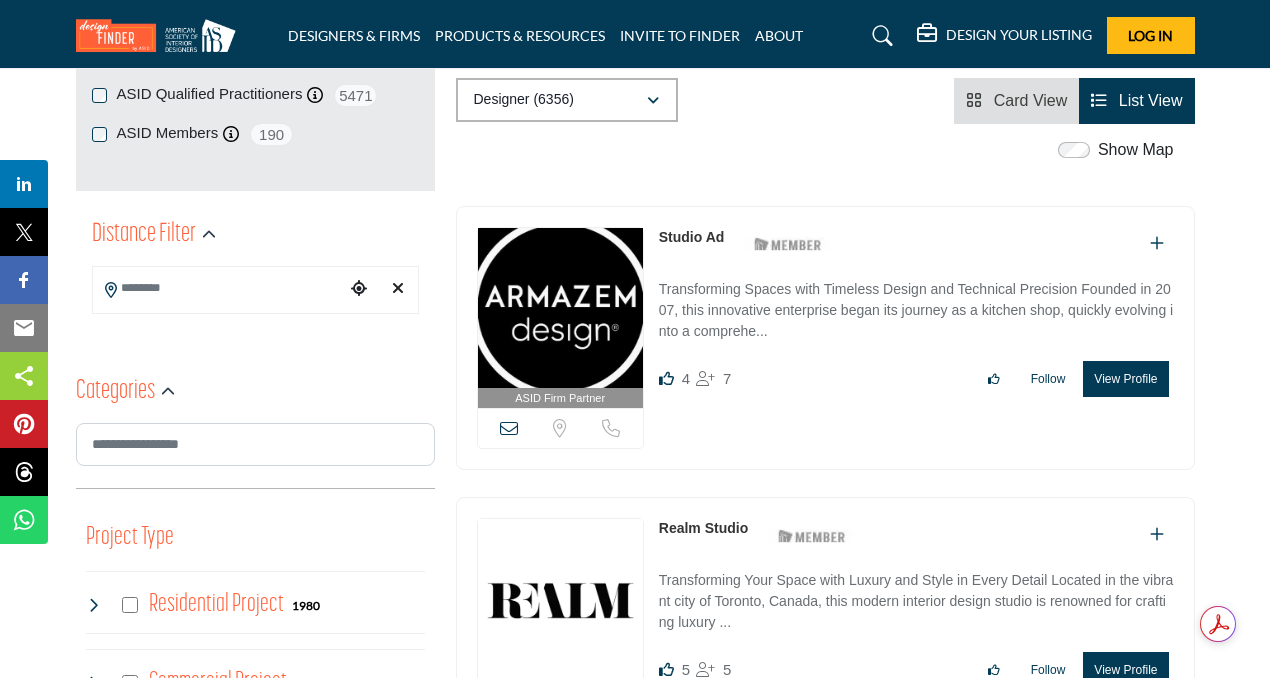 click at bounding box center (359, 288) 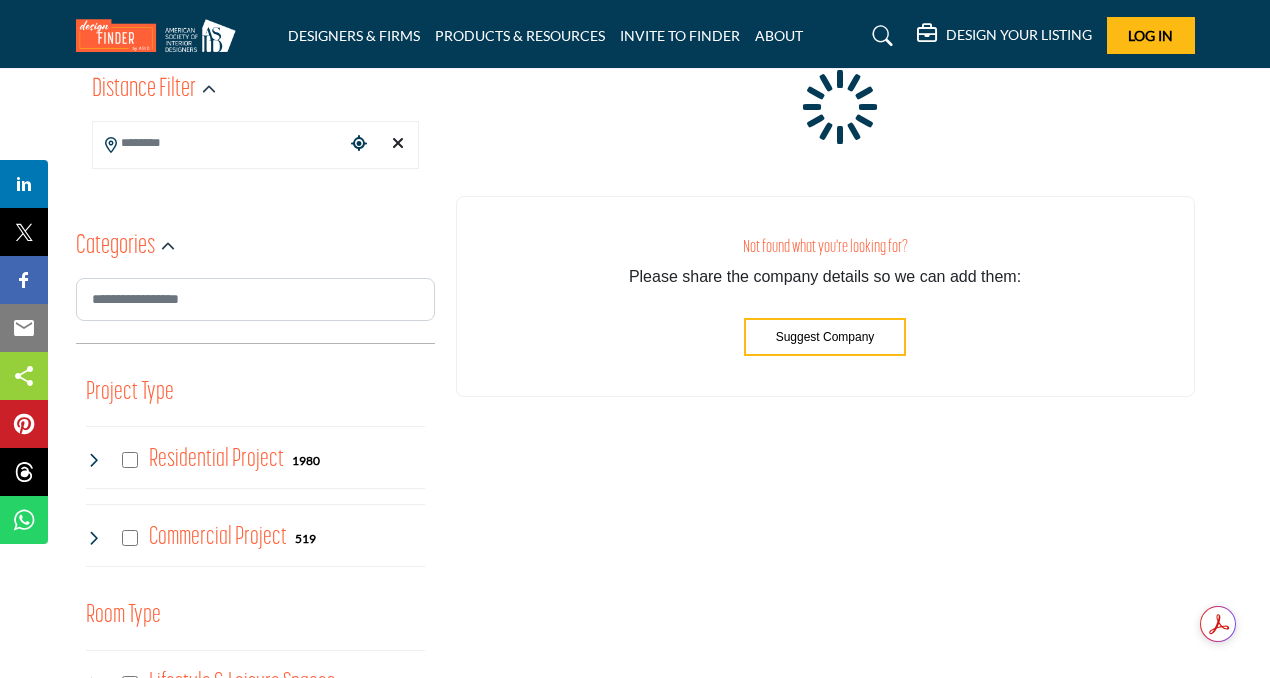 scroll, scrollTop: 502, scrollLeft: 0, axis: vertical 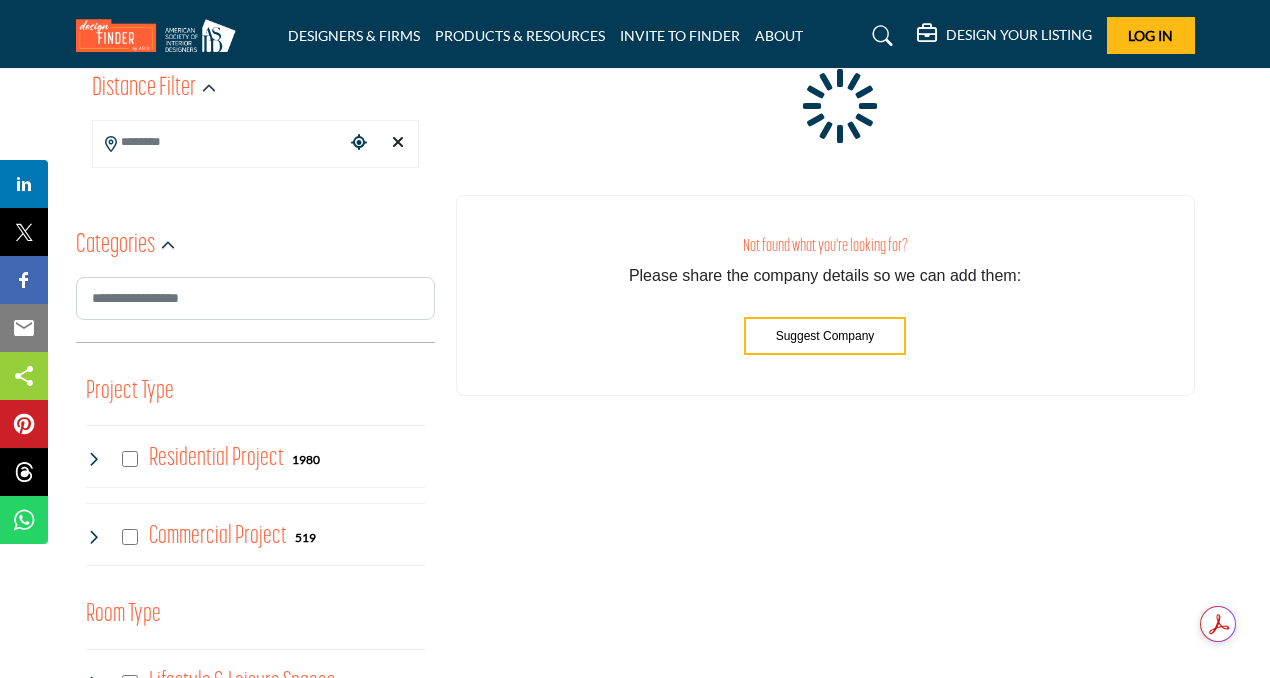 type on "**********" 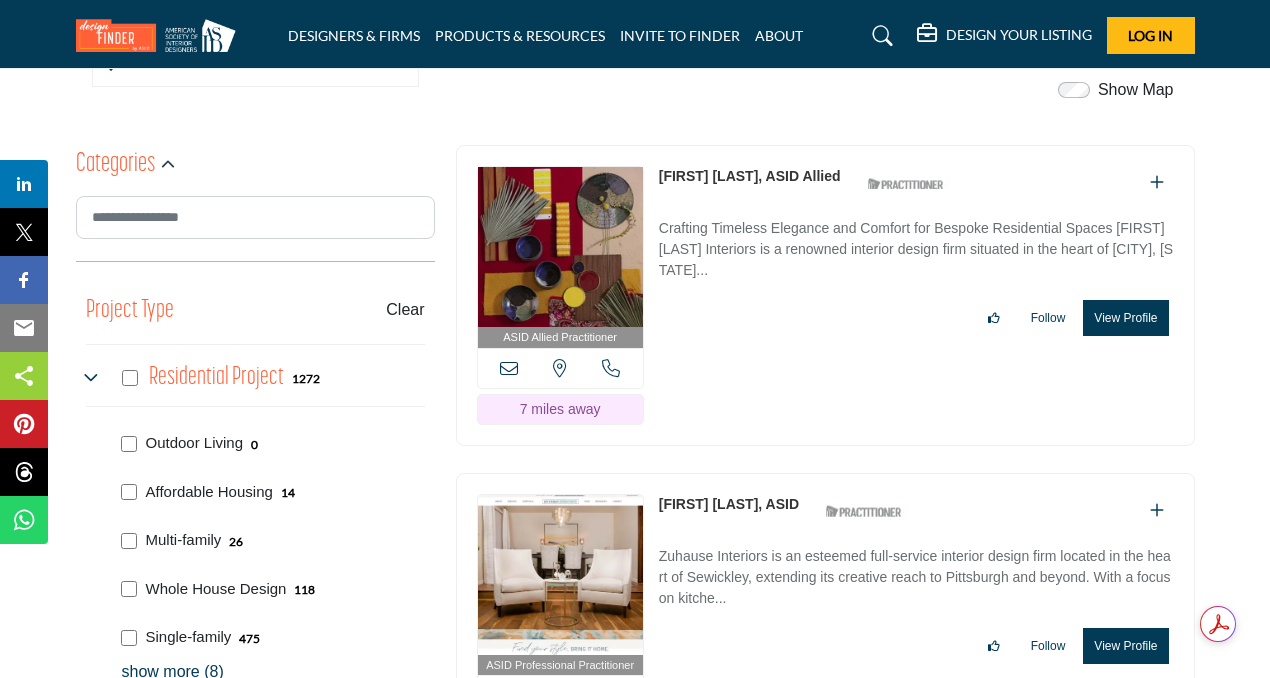 scroll, scrollTop: 708, scrollLeft: 0, axis: vertical 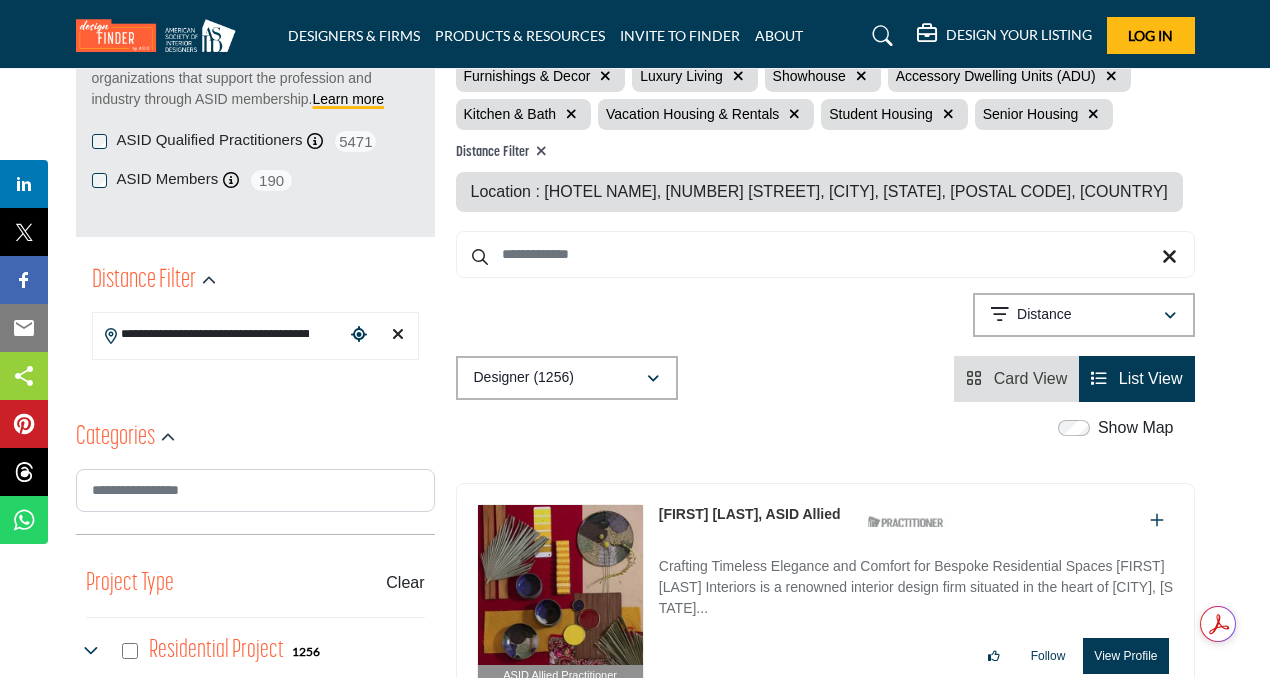 click at bounding box center (398, 334) 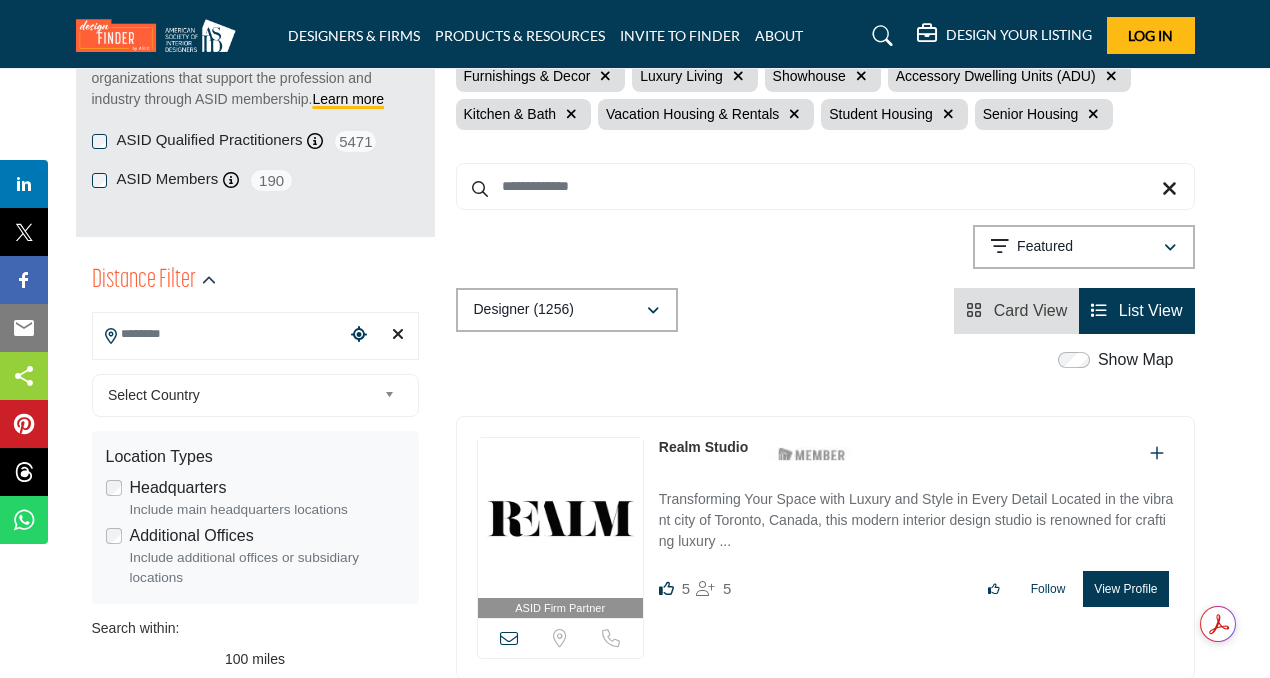 click at bounding box center [398, 334] 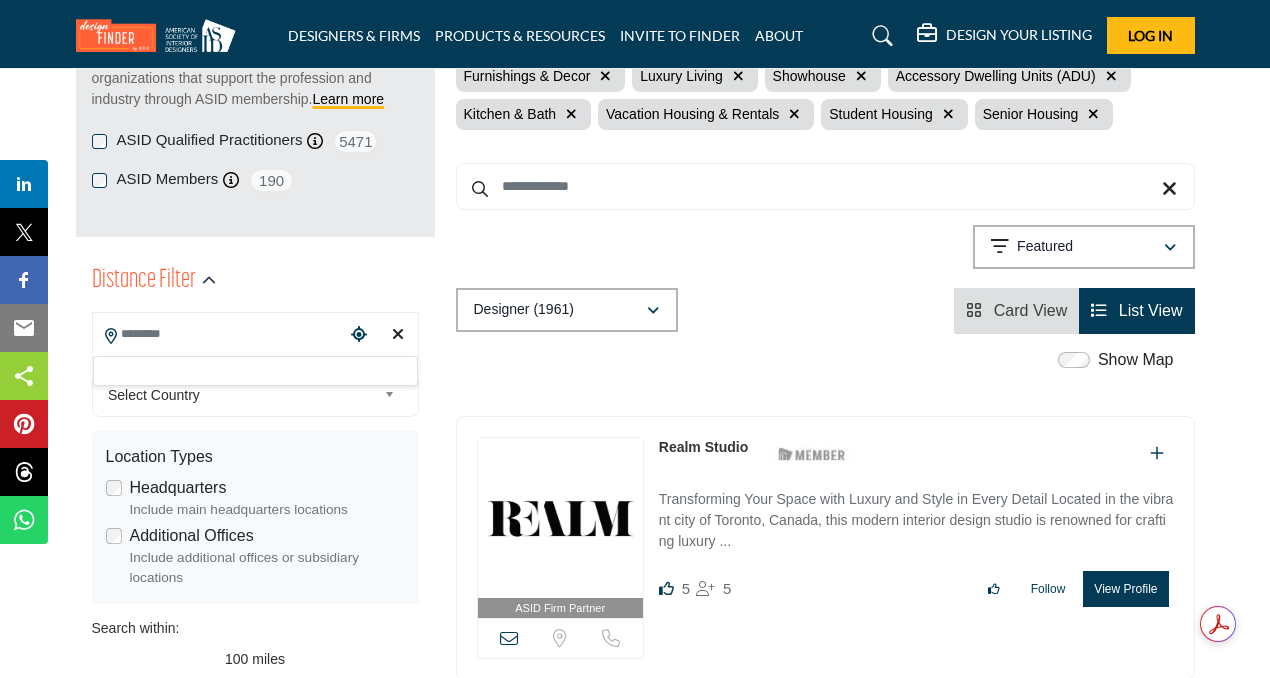 paste on "**********" 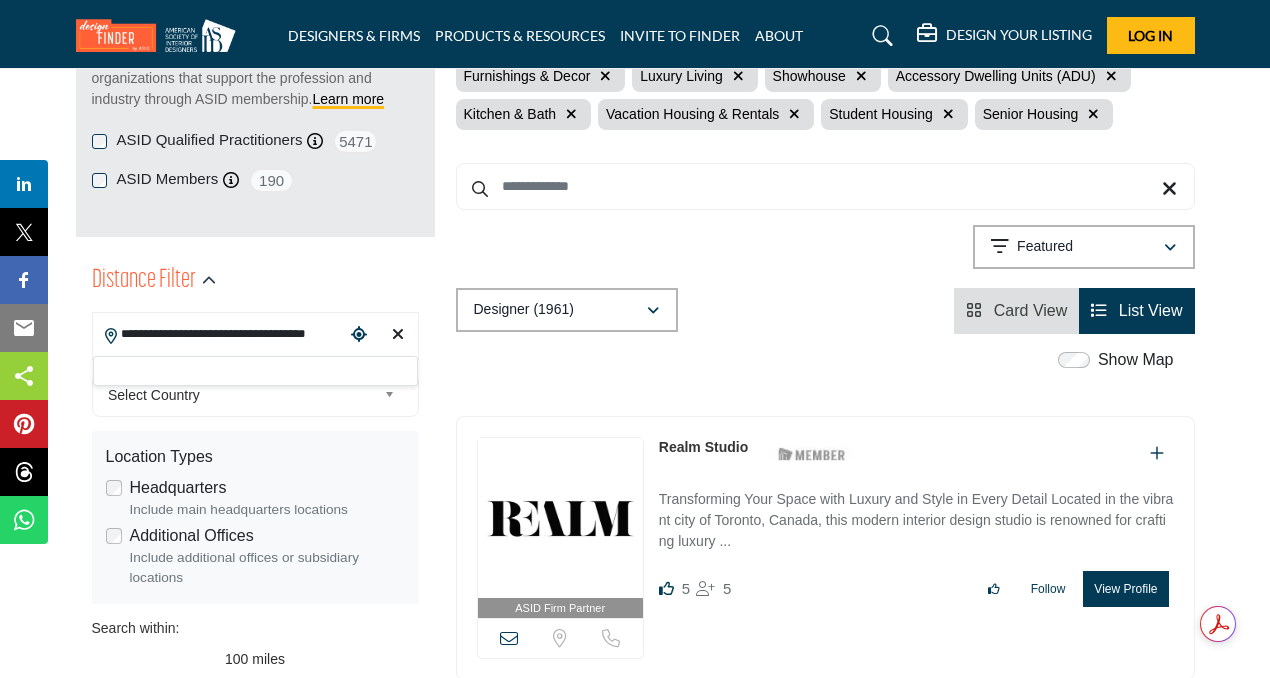 scroll, scrollTop: 0, scrollLeft: 16, axis: horizontal 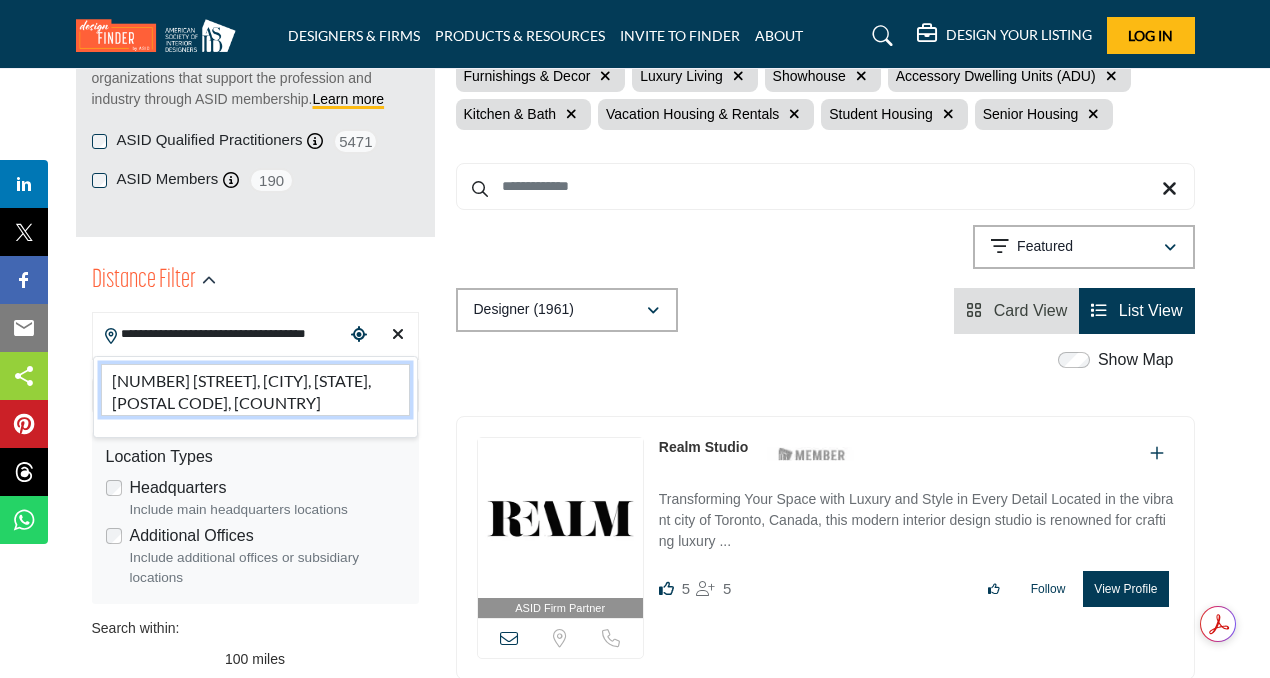 click on "1001 Muriel St, Pittsburgh, PA, 15203, USA" at bounding box center [255, 390] 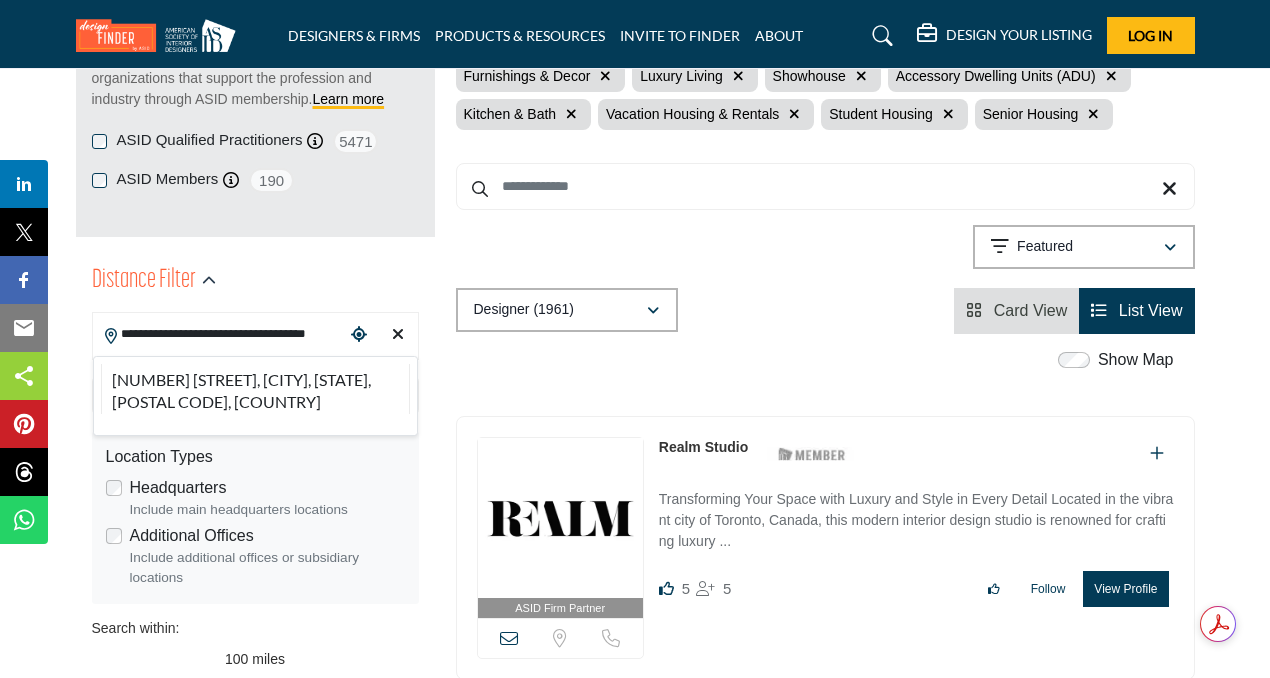 type on "**********" 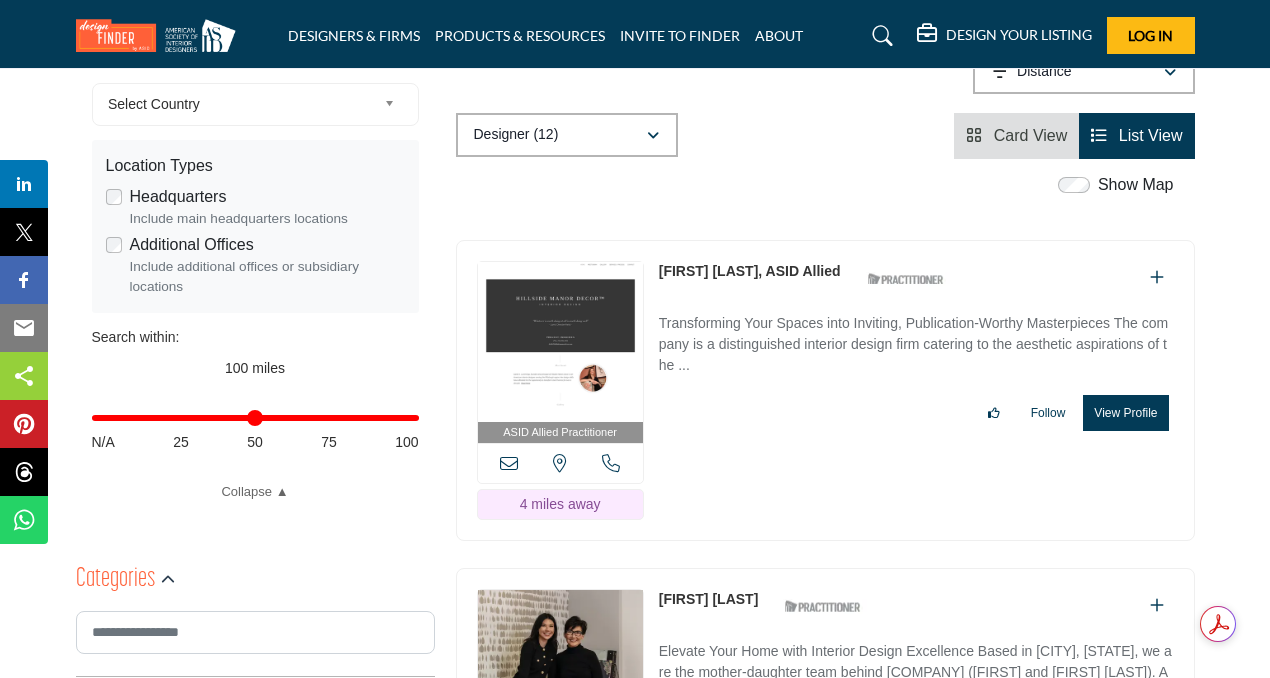 scroll, scrollTop: 515, scrollLeft: 0, axis: vertical 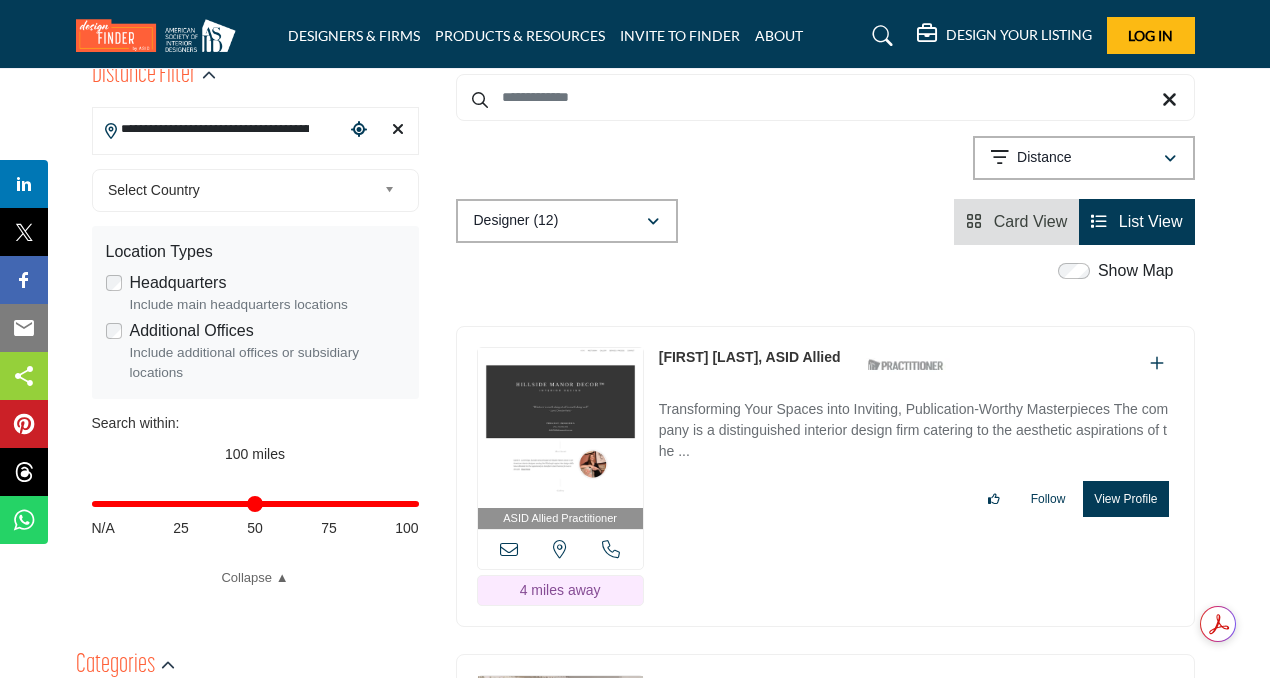 click on "[NAME] [LAST], ASID Allied" at bounding box center [750, 357] 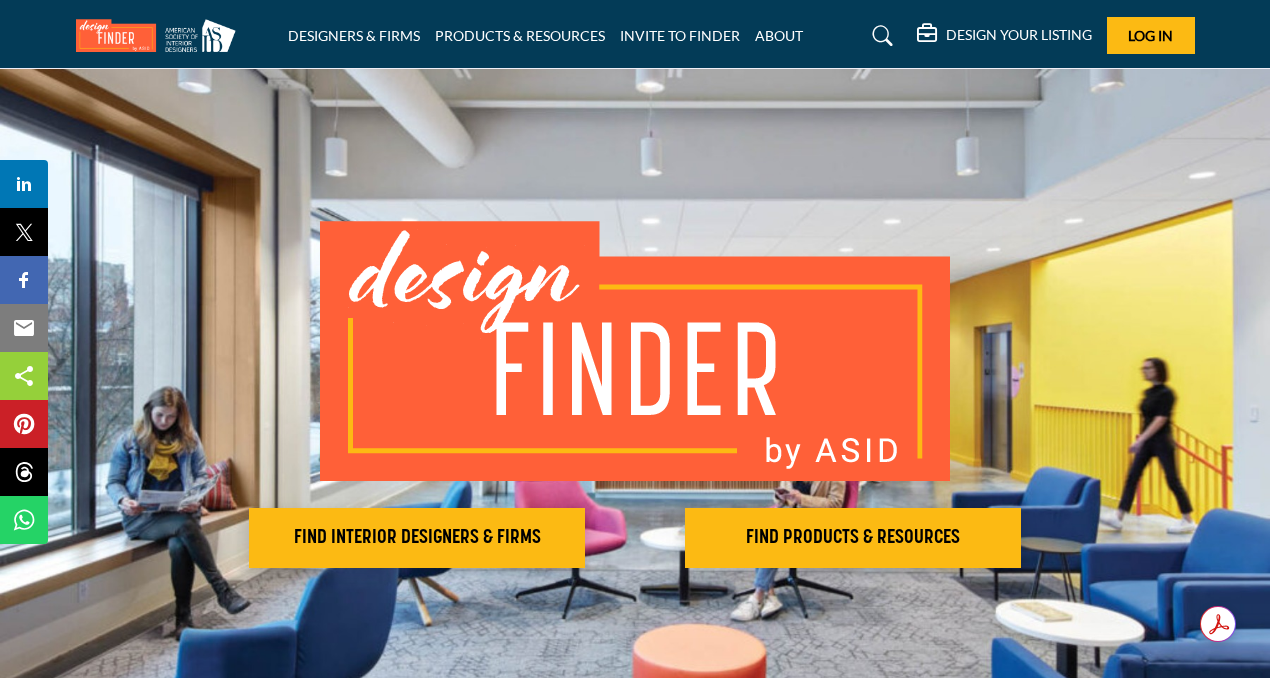 scroll, scrollTop: 0, scrollLeft: 0, axis: both 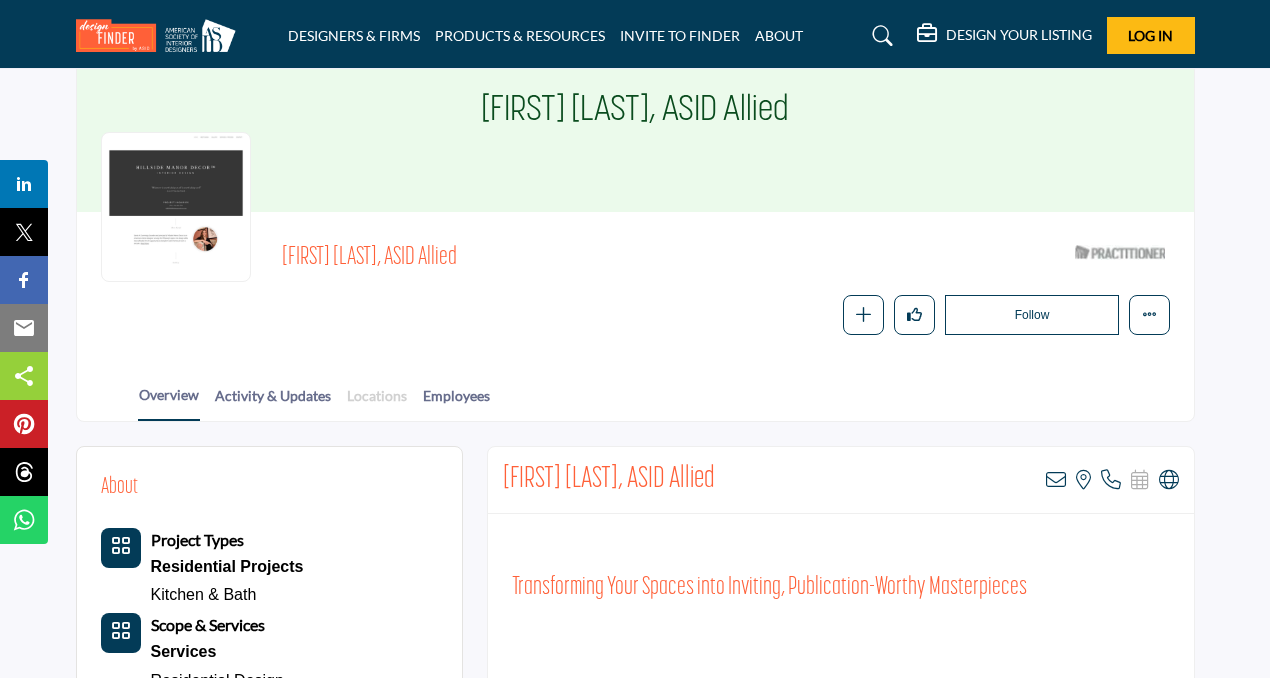 click on "Locations" at bounding box center [377, 402] 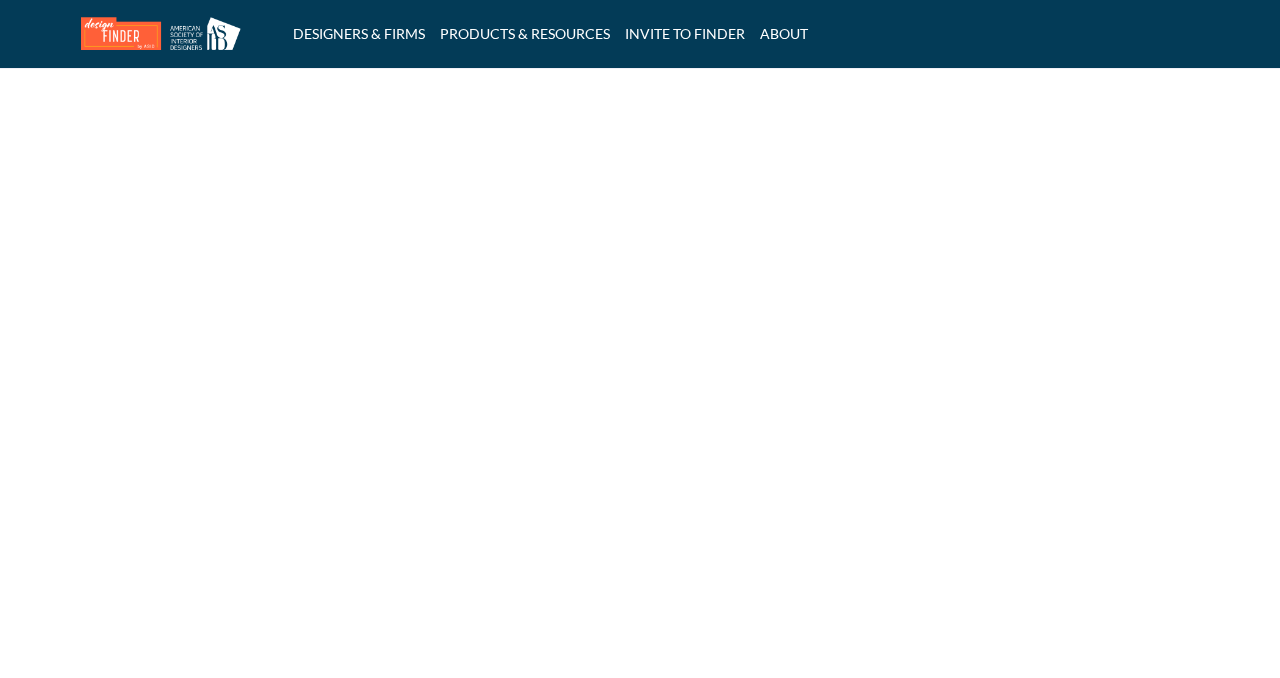 scroll, scrollTop: 0, scrollLeft: 0, axis: both 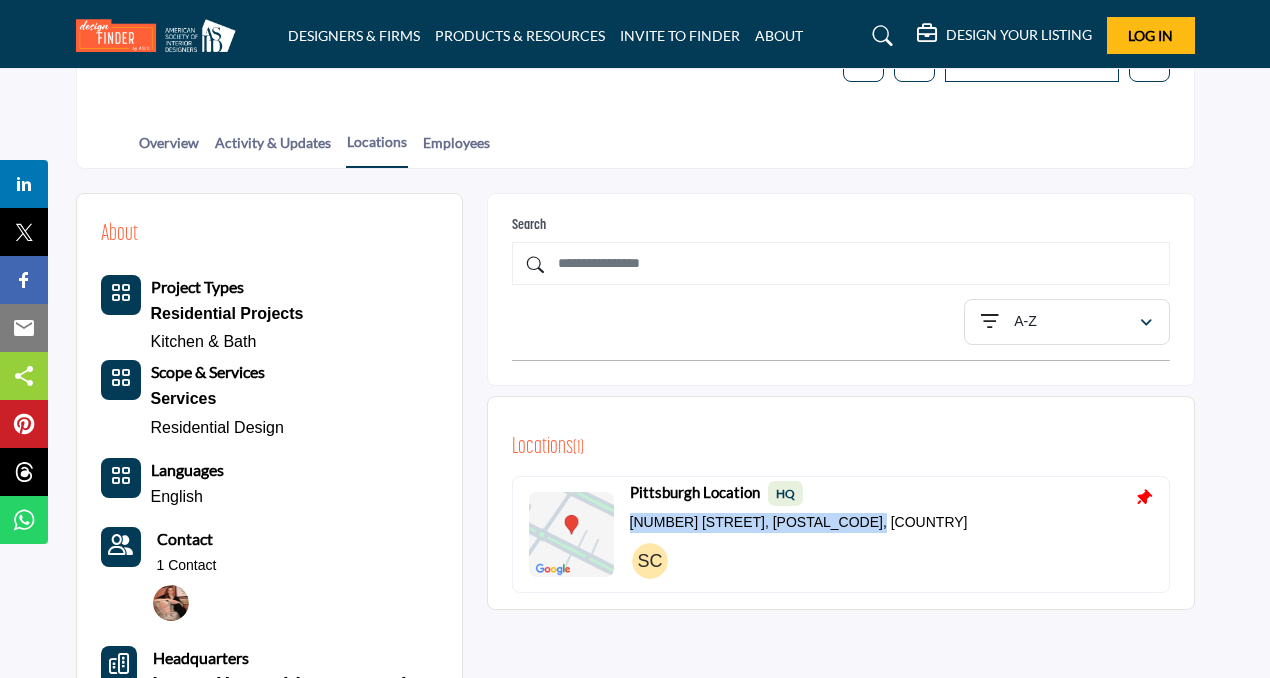 drag, startPoint x: 632, startPoint y: 516, endPoint x: 882, endPoint y: 521, distance: 250.04999 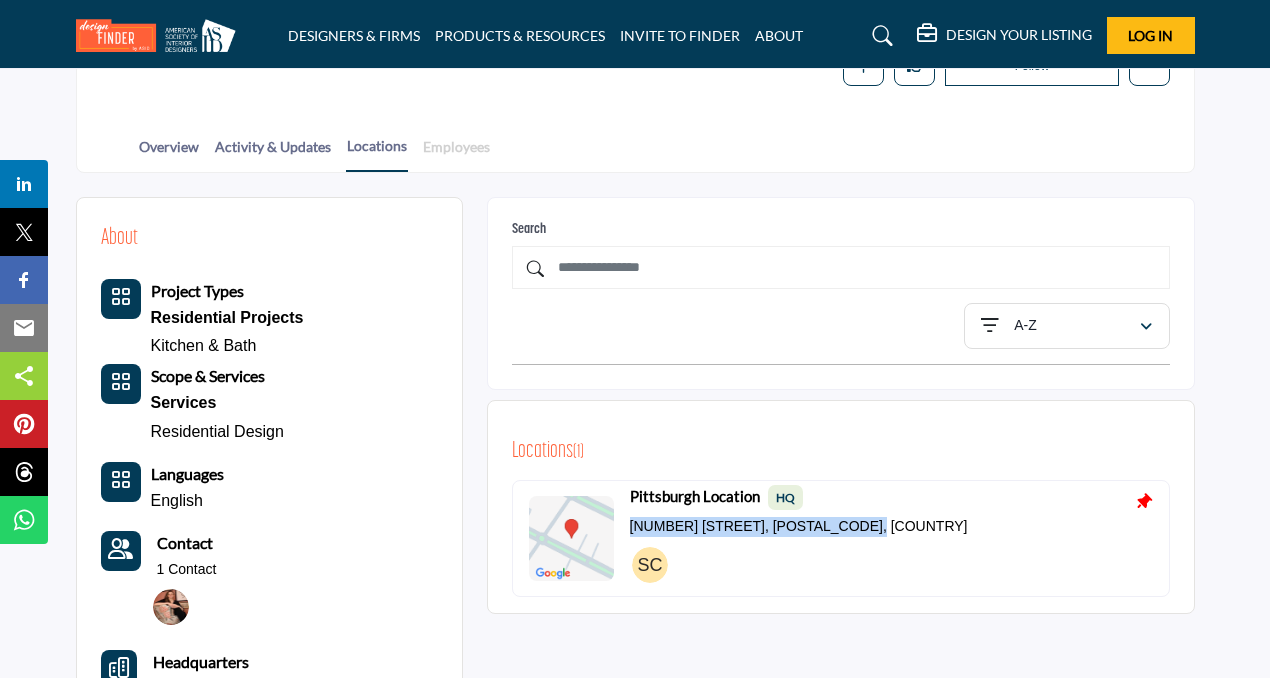 click on "Employees" at bounding box center [456, 153] 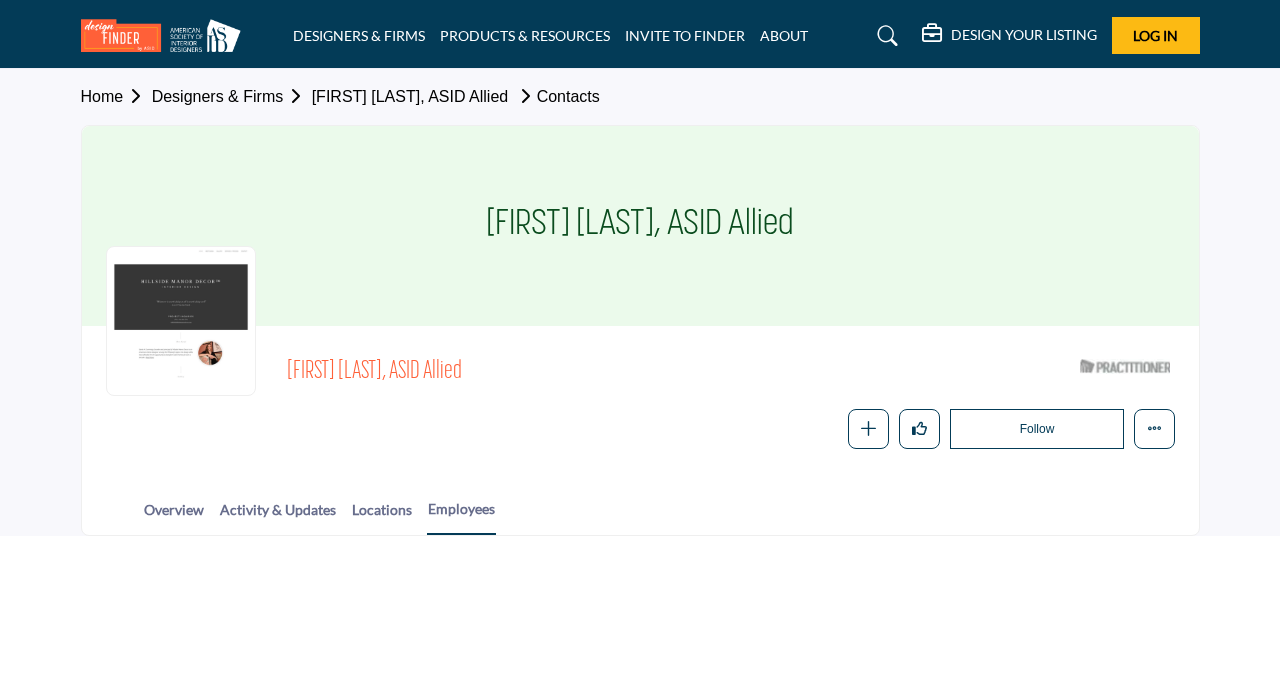 scroll, scrollTop: 0, scrollLeft: 0, axis: both 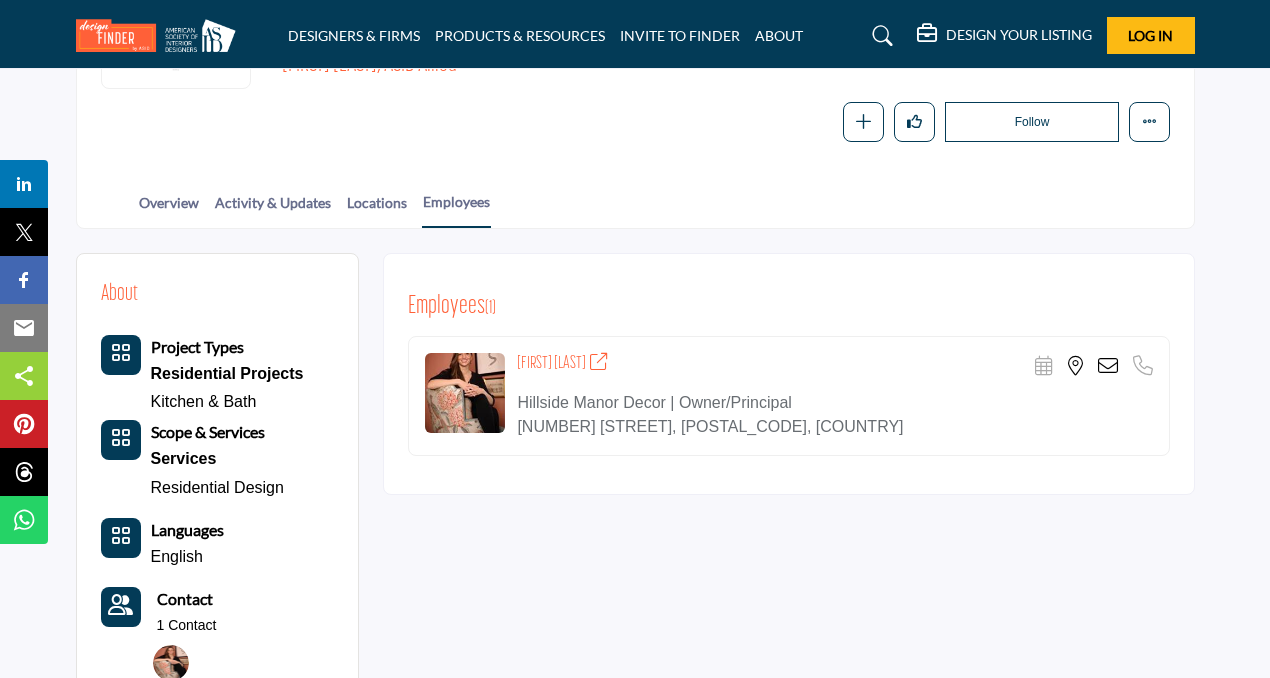 click on "[FIRST] [LAST]" at bounding box center (562, 363) 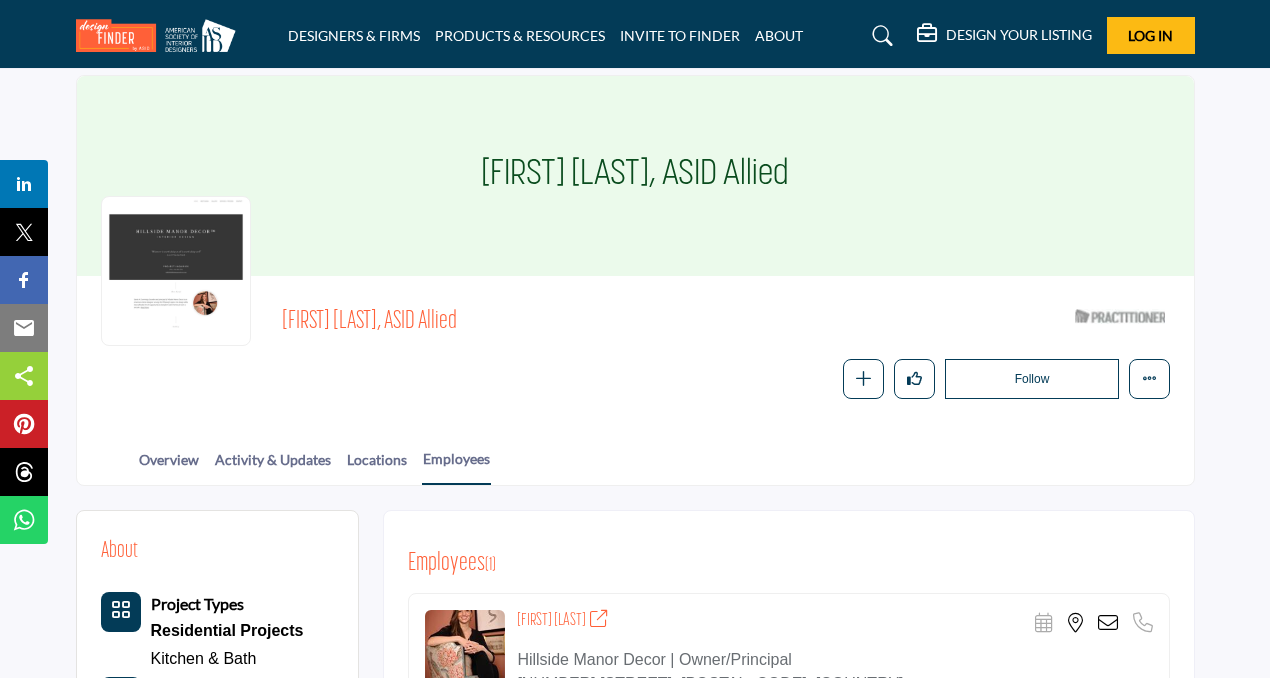 scroll, scrollTop: 0, scrollLeft: 0, axis: both 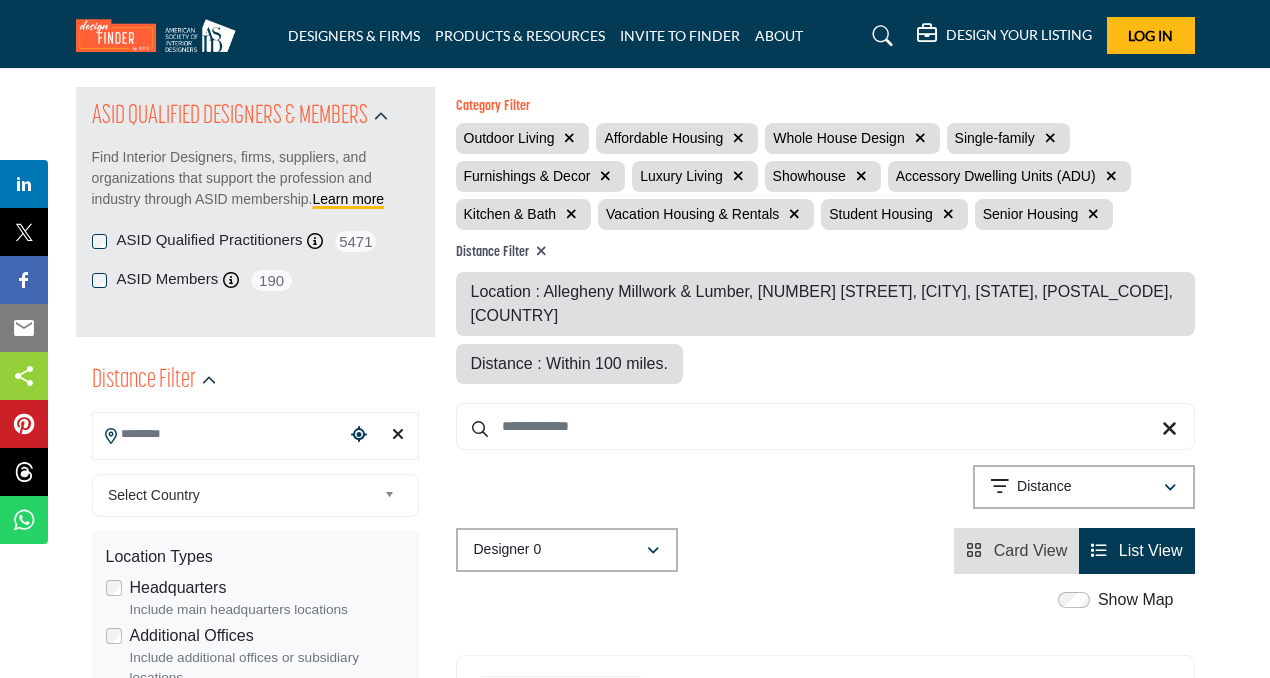type on "**********" 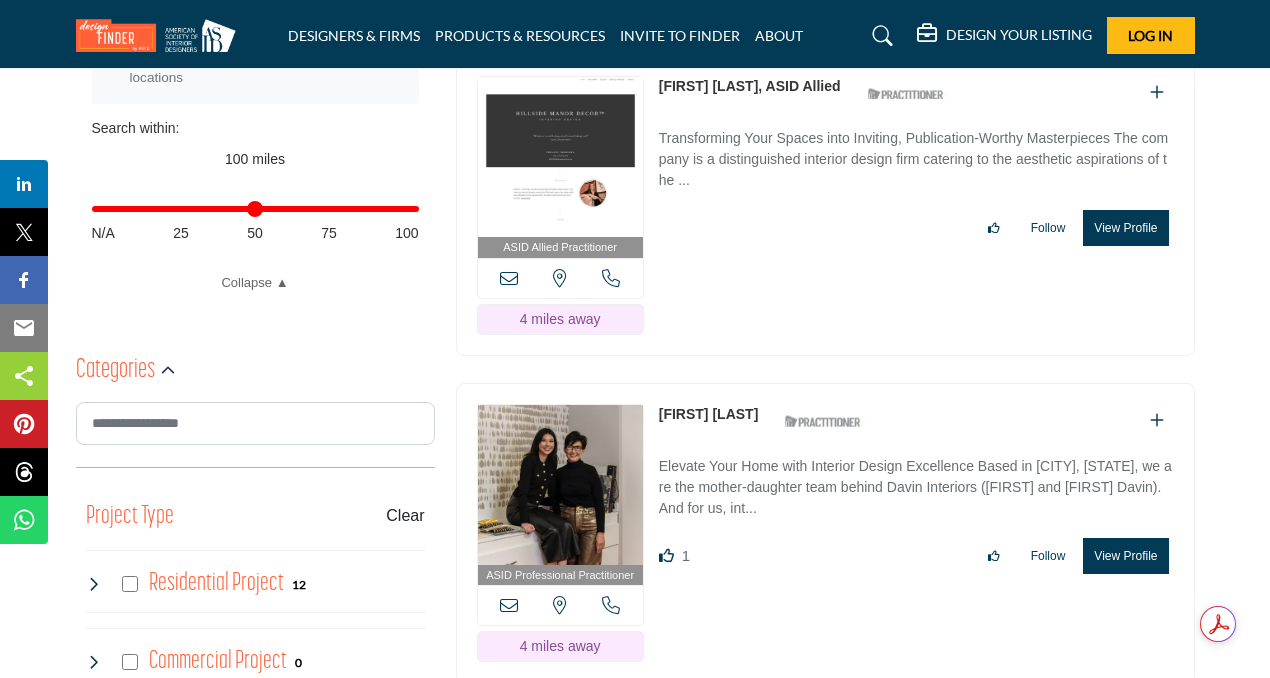 scroll, scrollTop: 993, scrollLeft: 0, axis: vertical 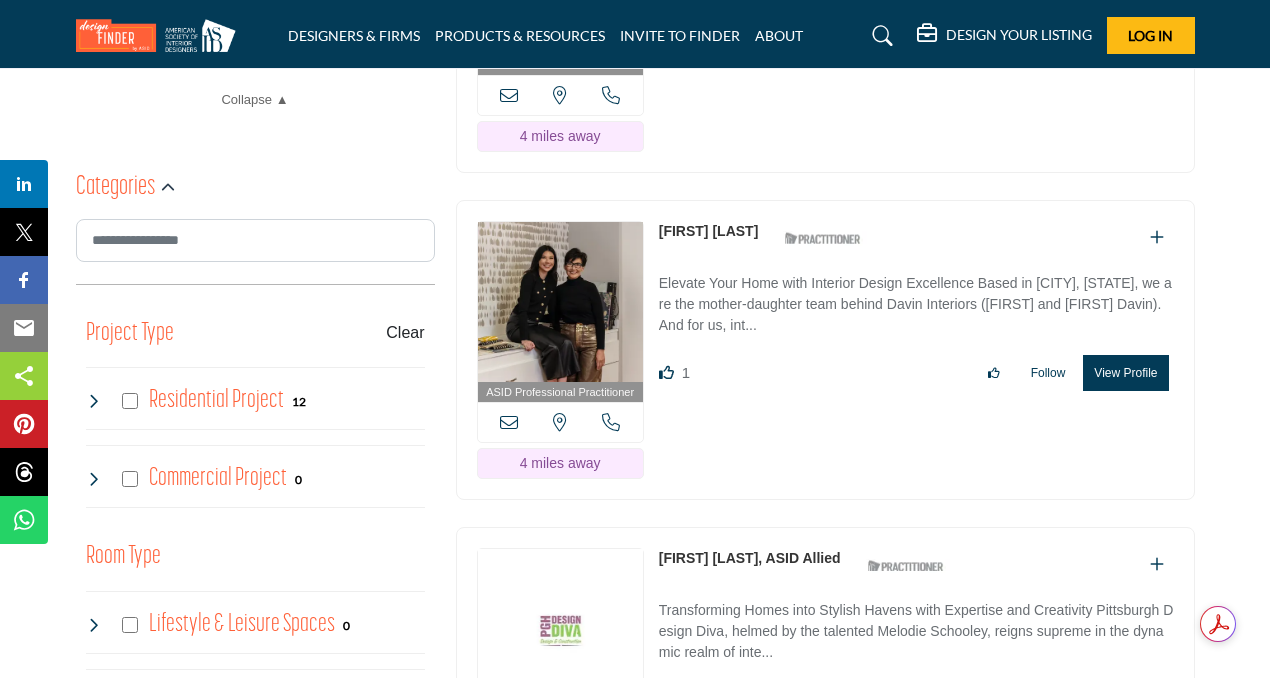 click at bounding box center [1157, 237] 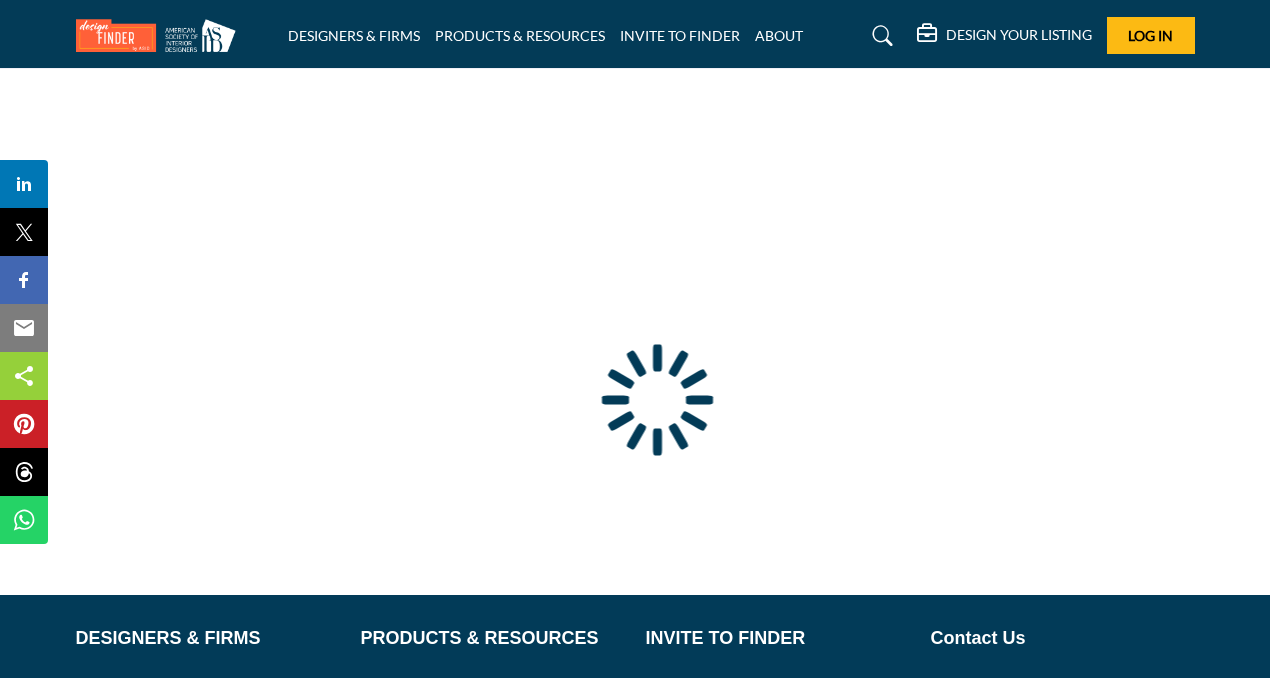 scroll, scrollTop: 6, scrollLeft: 0, axis: vertical 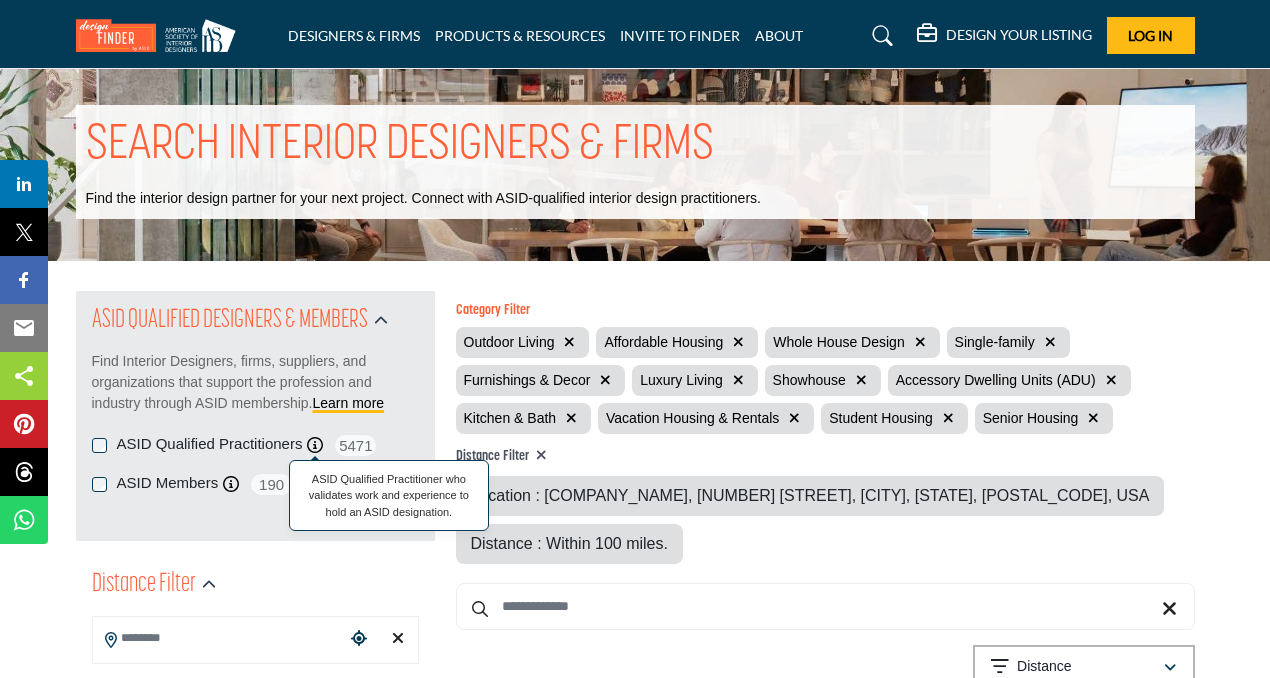 type on "**********" 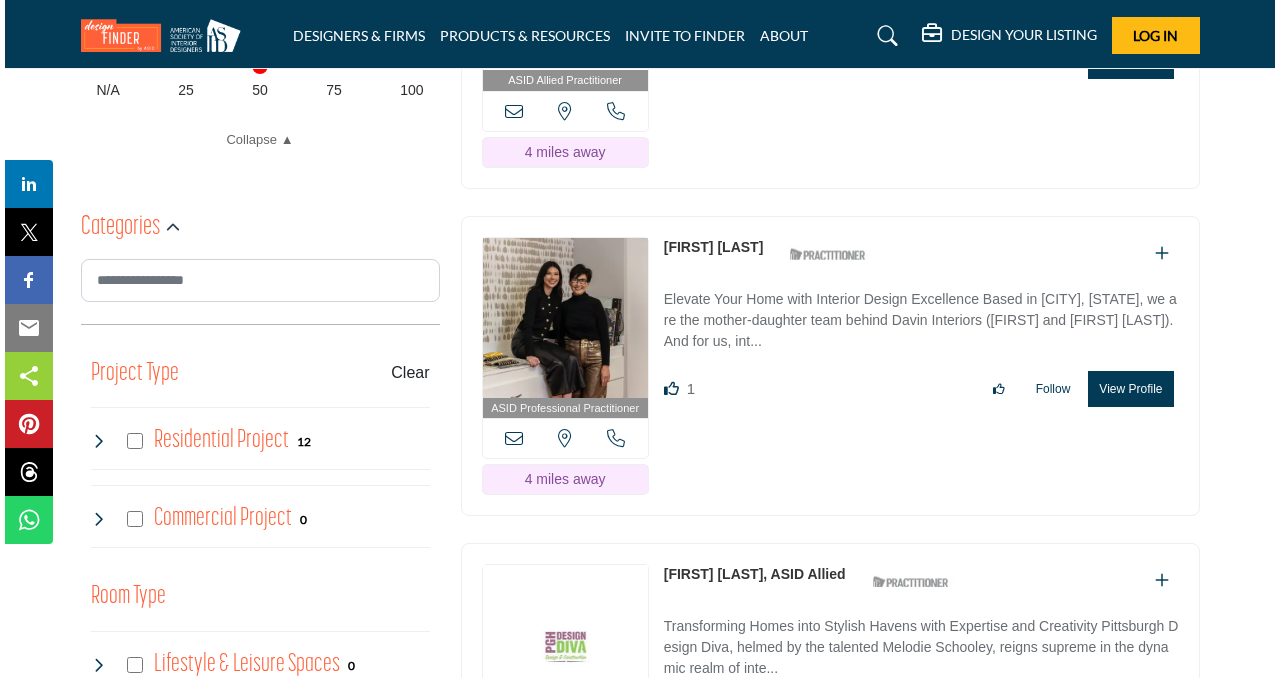 scroll, scrollTop: 1085, scrollLeft: 0, axis: vertical 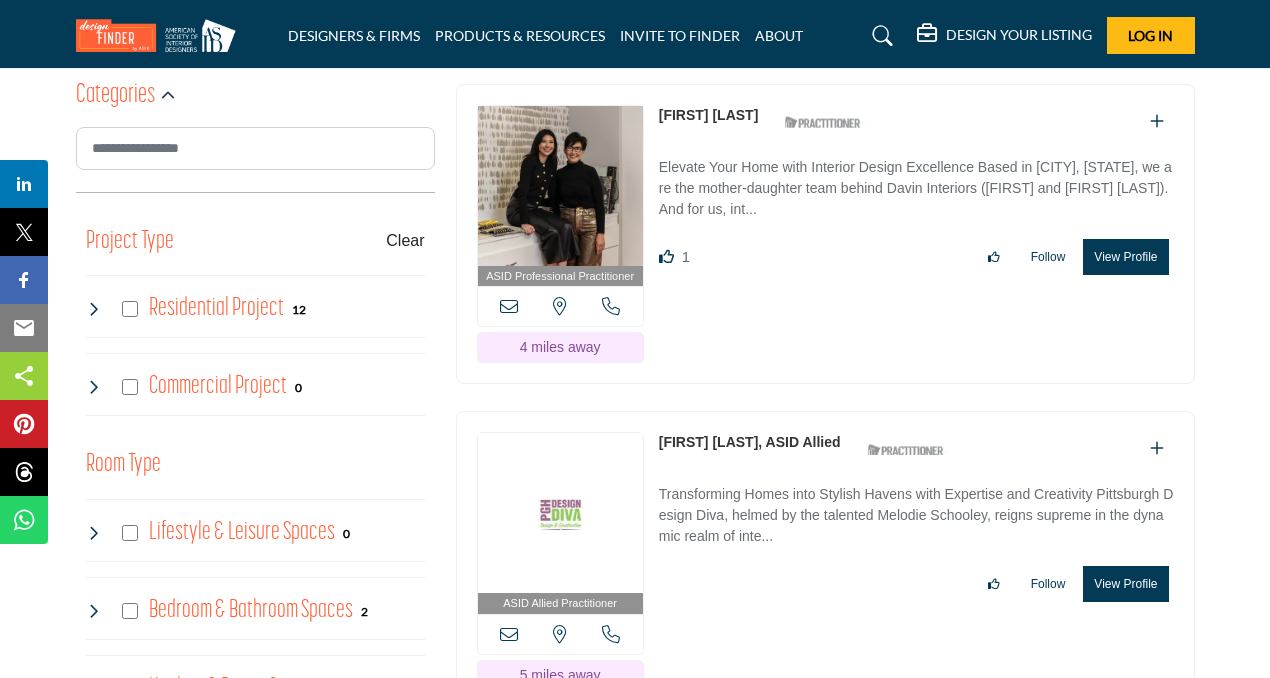 click on "View Profile" at bounding box center (1125, 257) 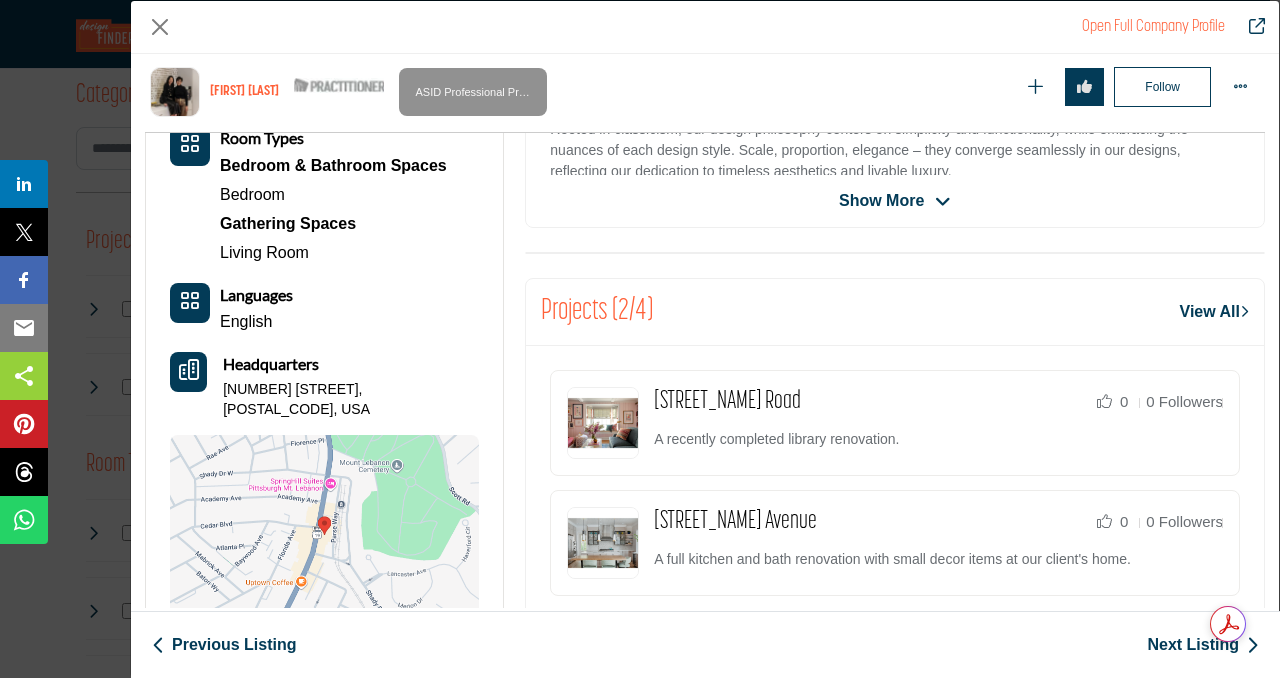 scroll, scrollTop: 682, scrollLeft: 0, axis: vertical 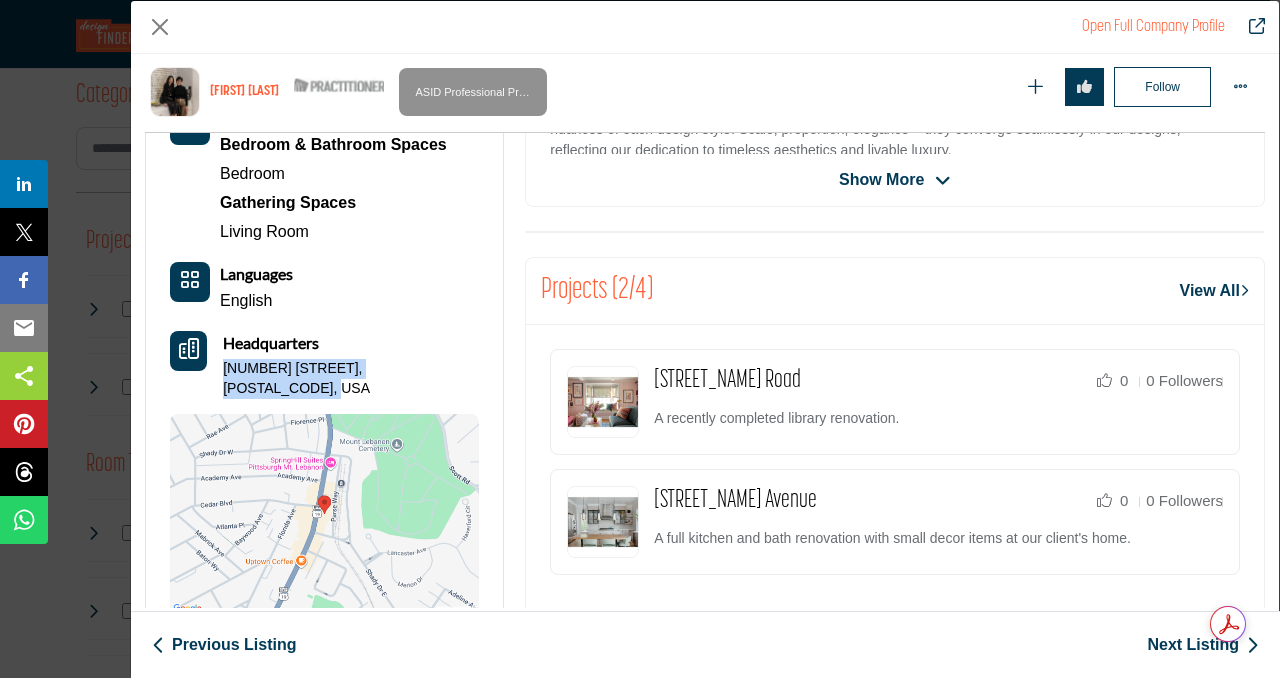 drag, startPoint x: 227, startPoint y: 364, endPoint x: 467, endPoint y: 360, distance: 240.03333 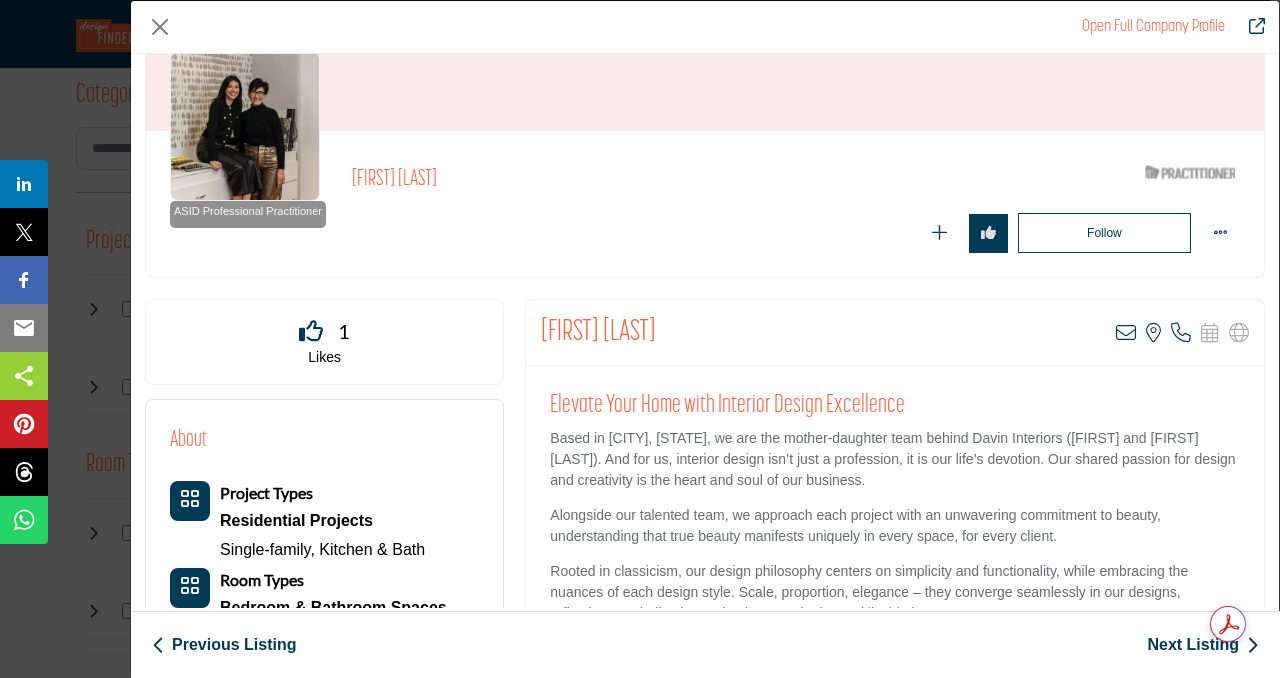 scroll, scrollTop: 120, scrollLeft: 0, axis: vertical 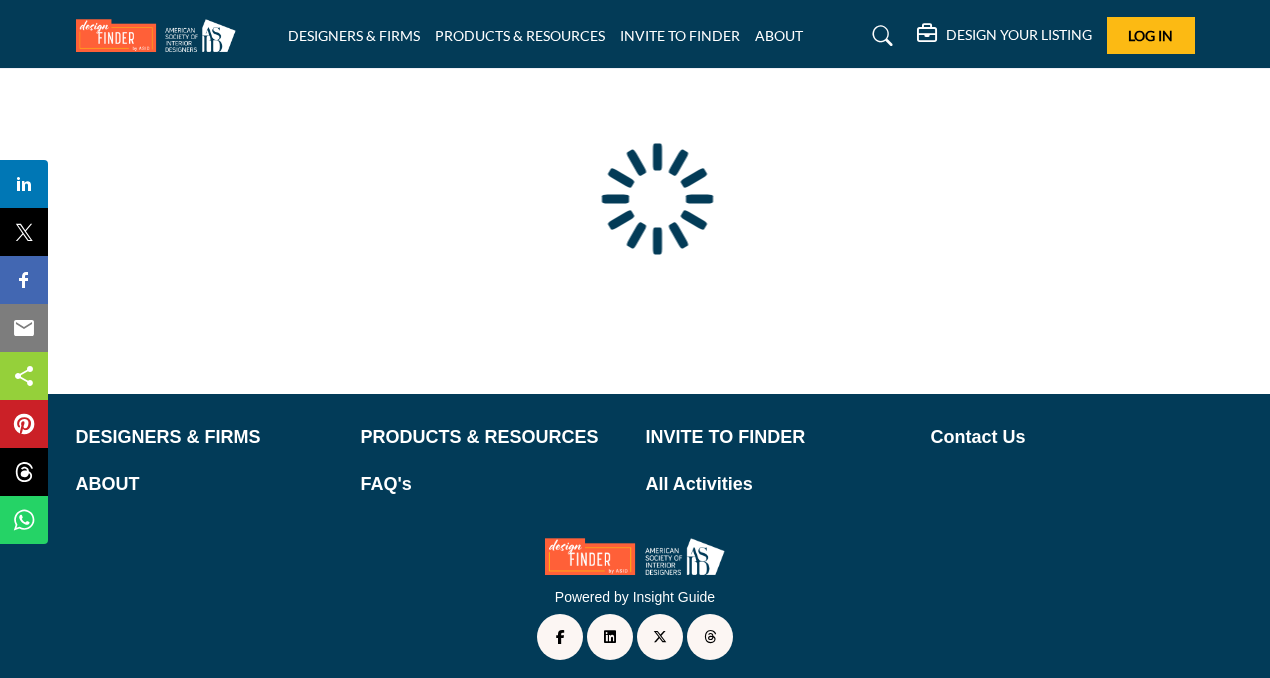 type on "**********" 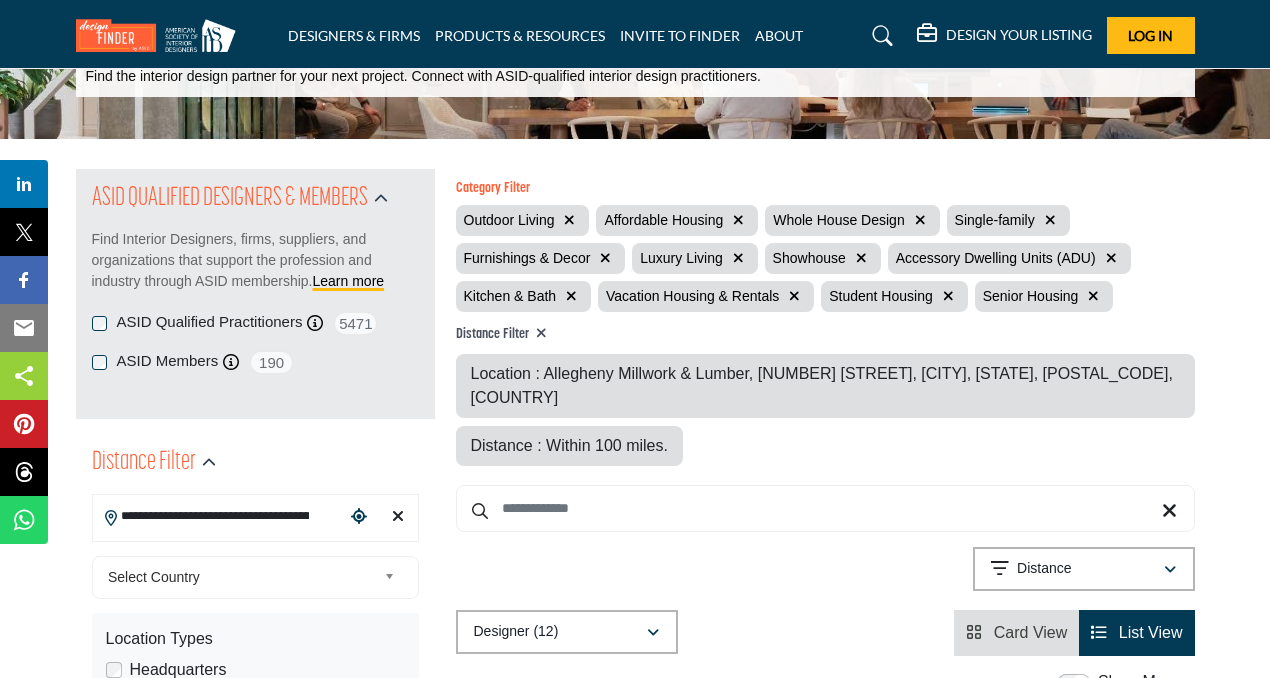 scroll, scrollTop: 118, scrollLeft: 0, axis: vertical 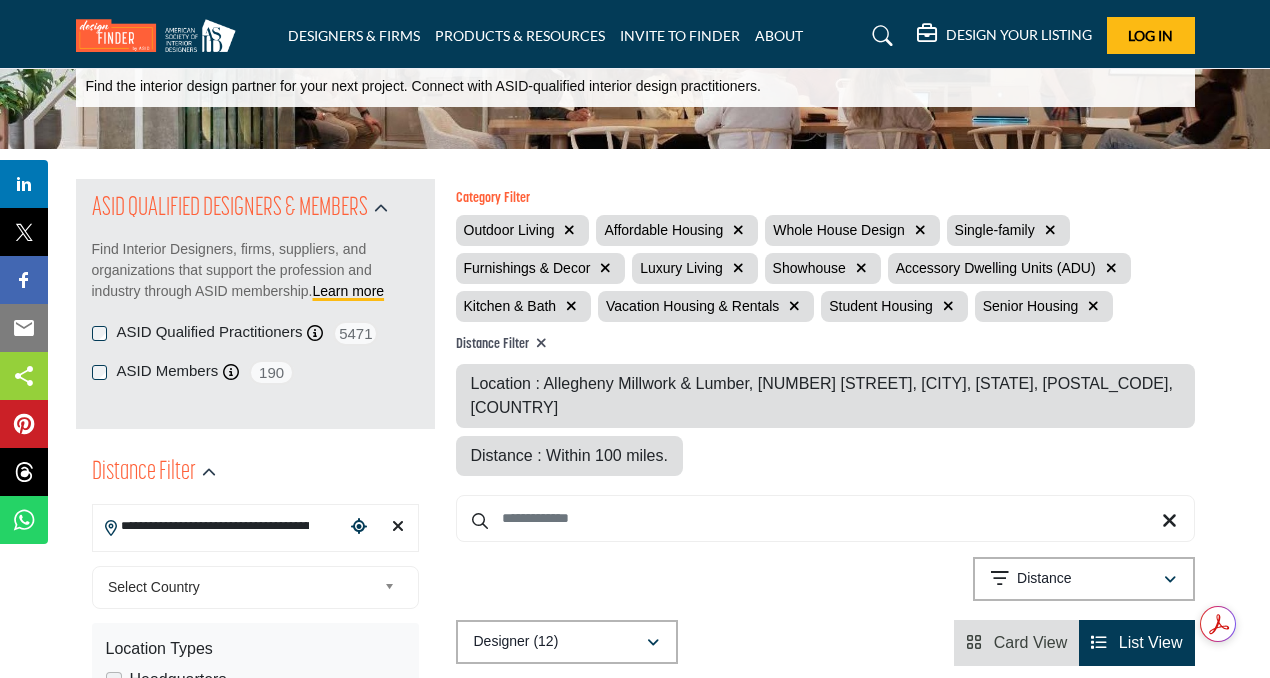 click on "Distance : Within 100 miles." at bounding box center (569, 455) 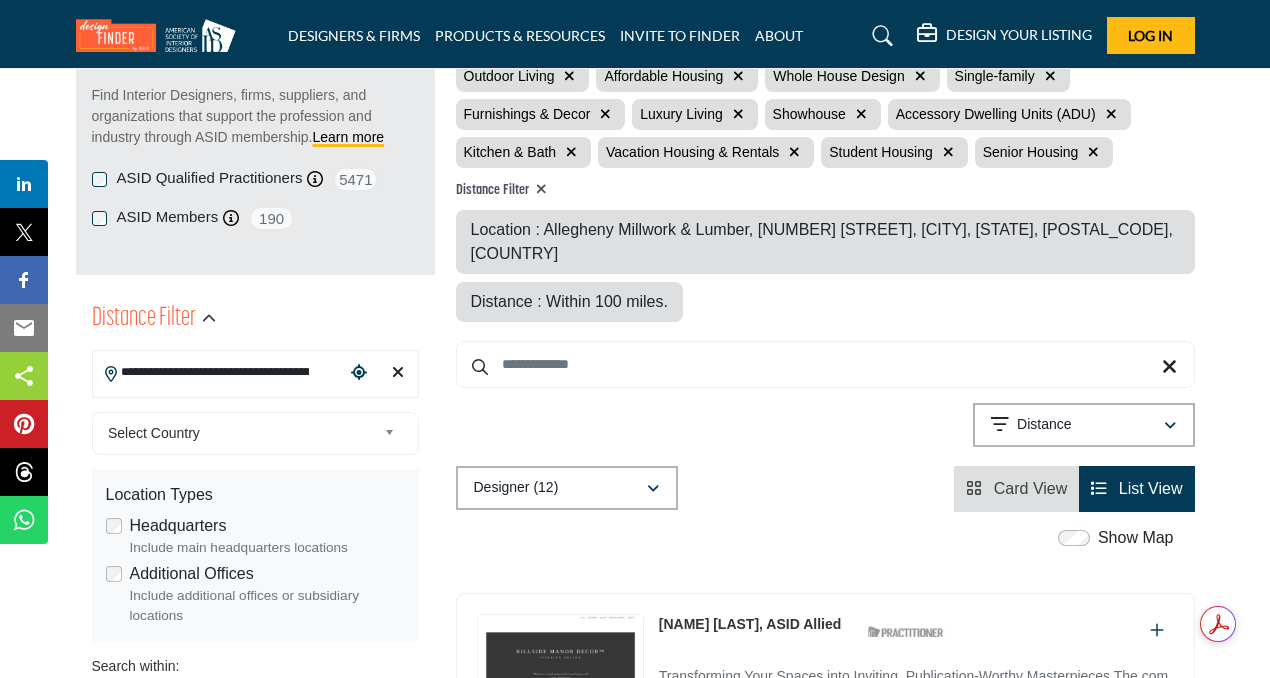 scroll, scrollTop: 273, scrollLeft: 0, axis: vertical 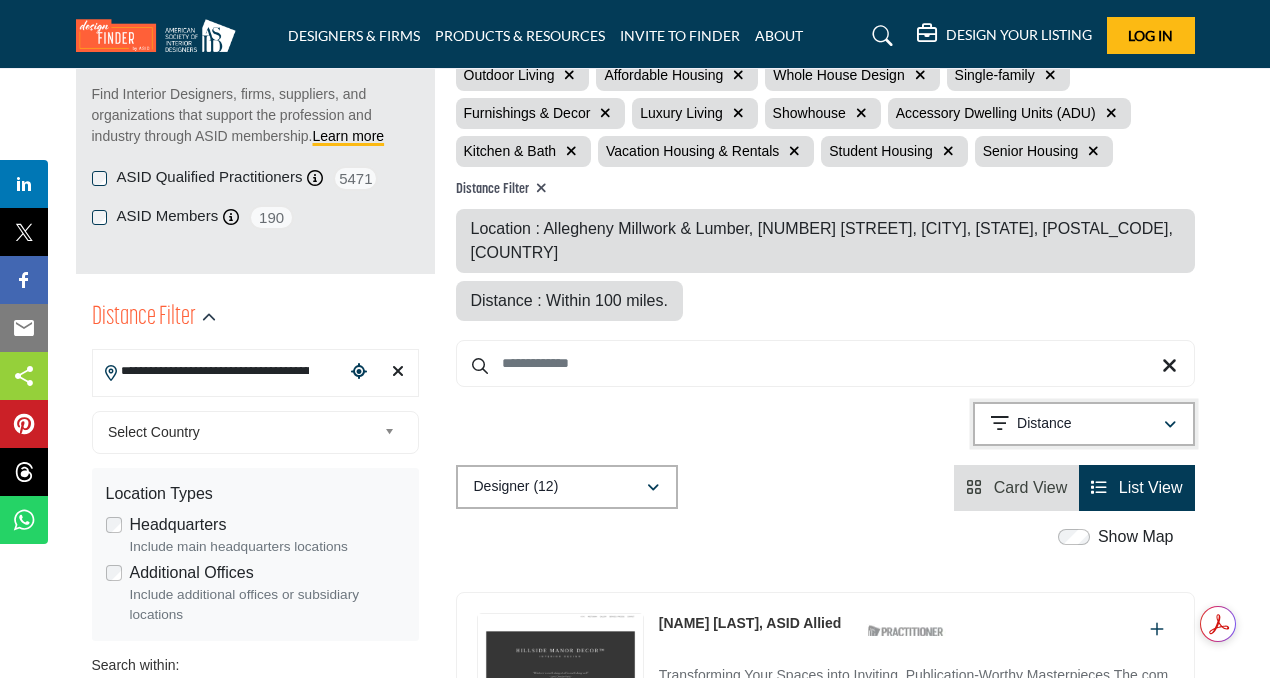 click at bounding box center (1170, 425) 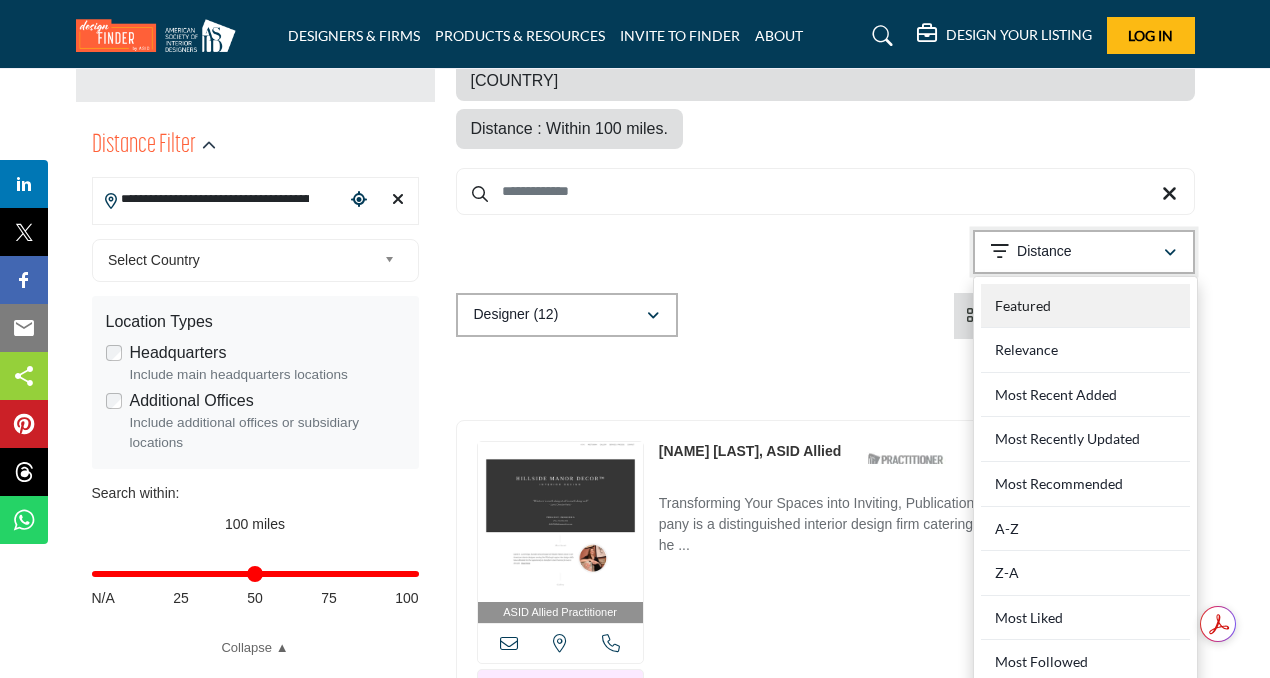 scroll, scrollTop: 451, scrollLeft: 0, axis: vertical 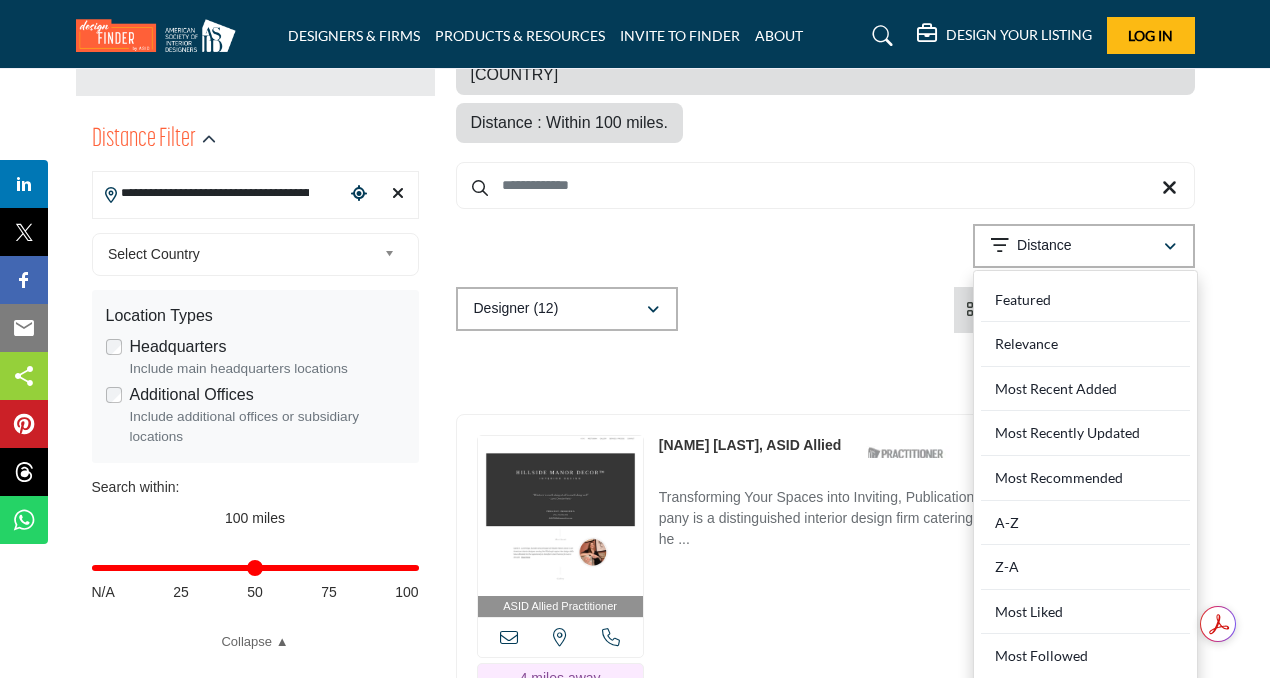 click on "ASID QUALIFIED DESIGNERS & MEMBERS
Find Interior Designers, firms, suppliers, and organizations that support the profession and industry through ASID membership.  Learn more
ASID Qualified Practitioners
5471" at bounding box center (635, 2227) 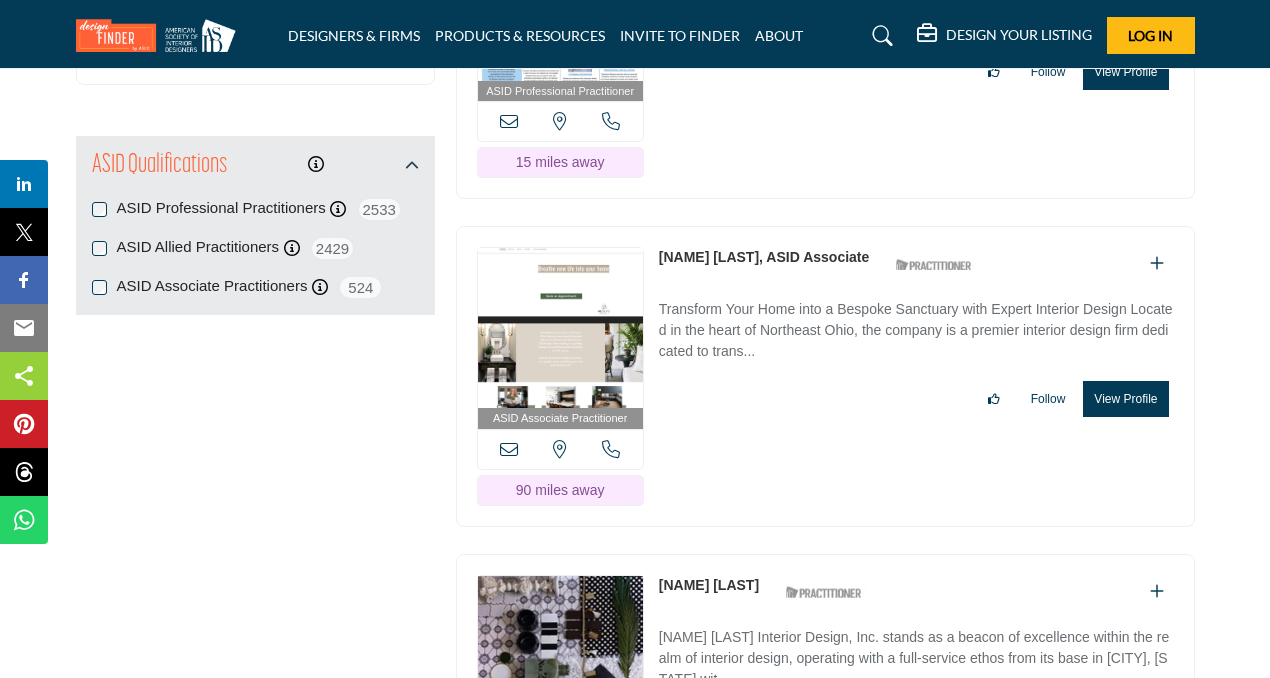 scroll, scrollTop: 2605, scrollLeft: 0, axis: vertical 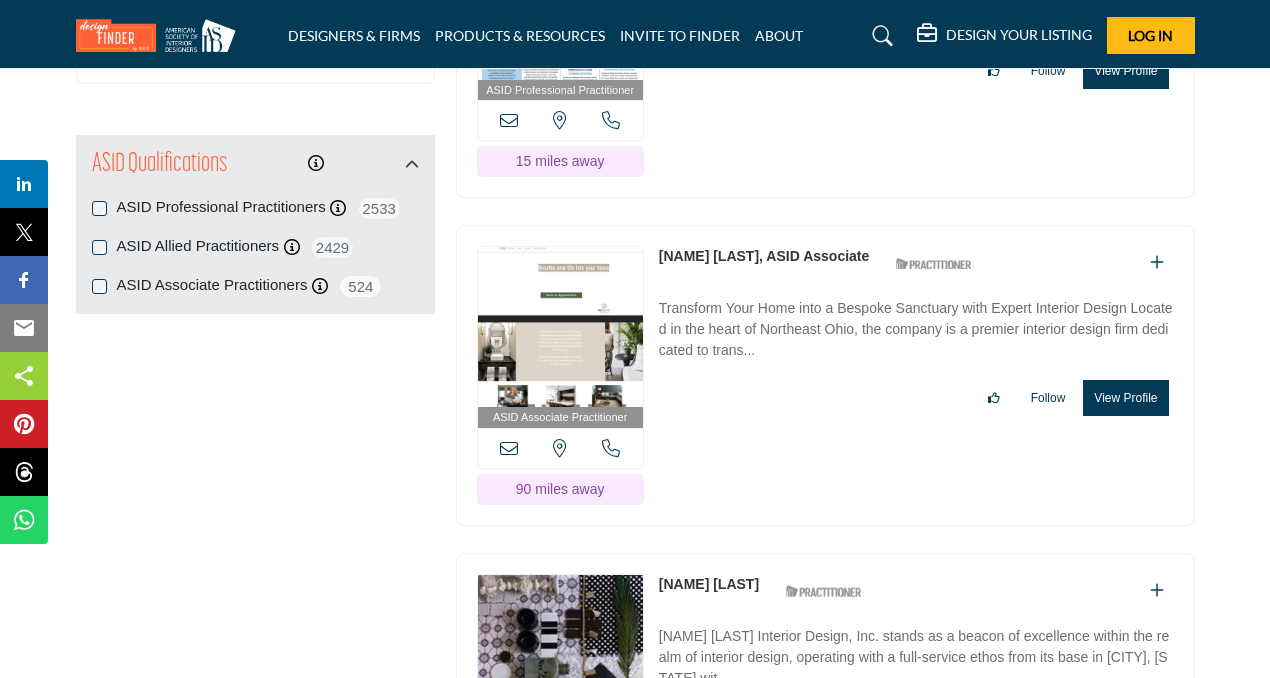 click at bounding box center (560, 327) 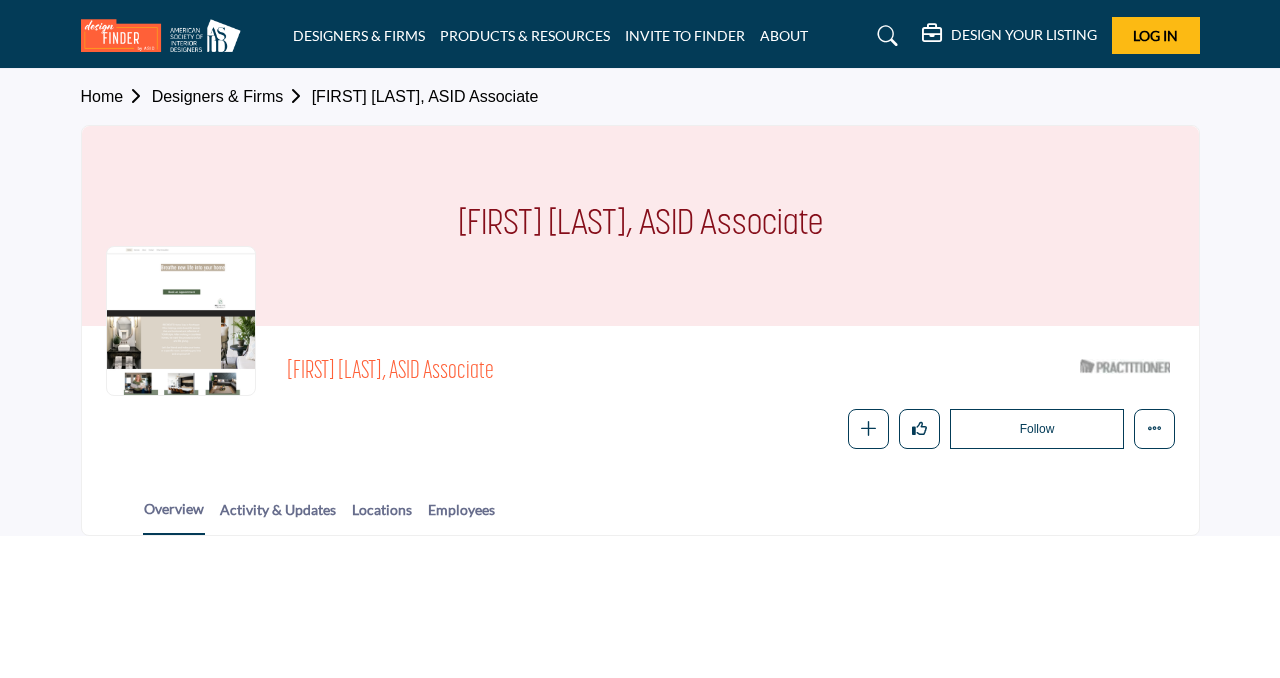 scroll, scrollTop: 0, scrollLeft: 0, axis: both 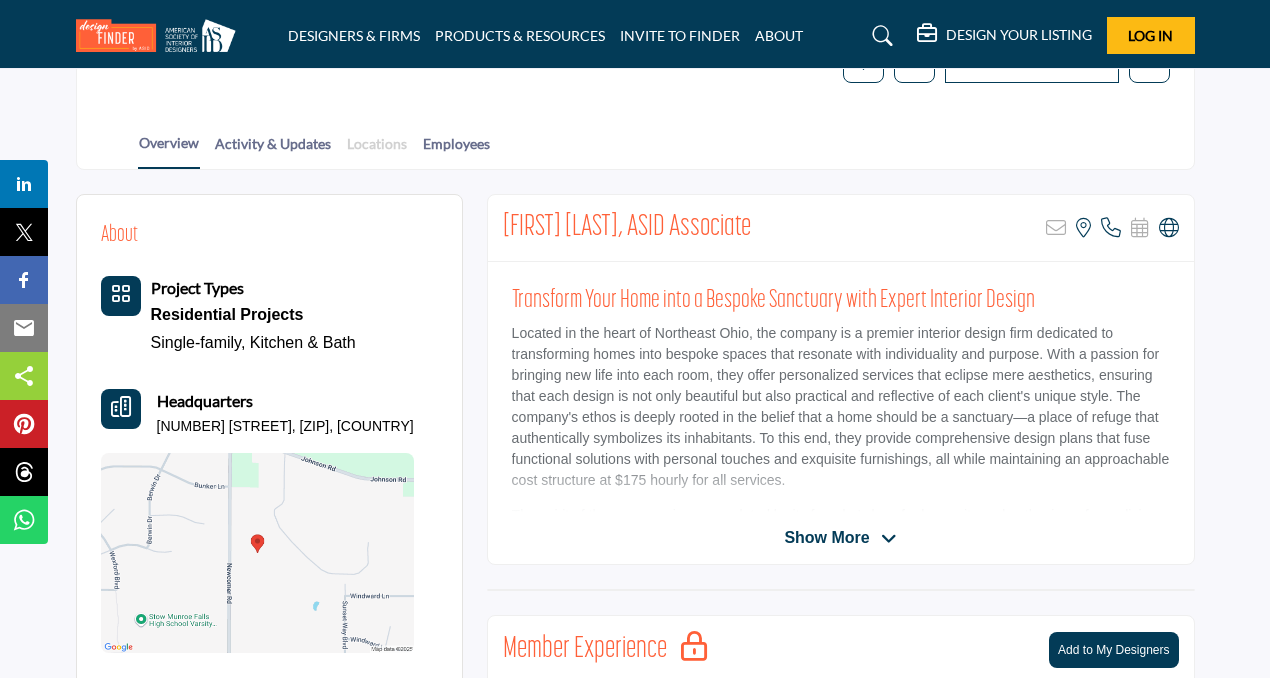 click on "Locations" at bounding box center [377, 150] 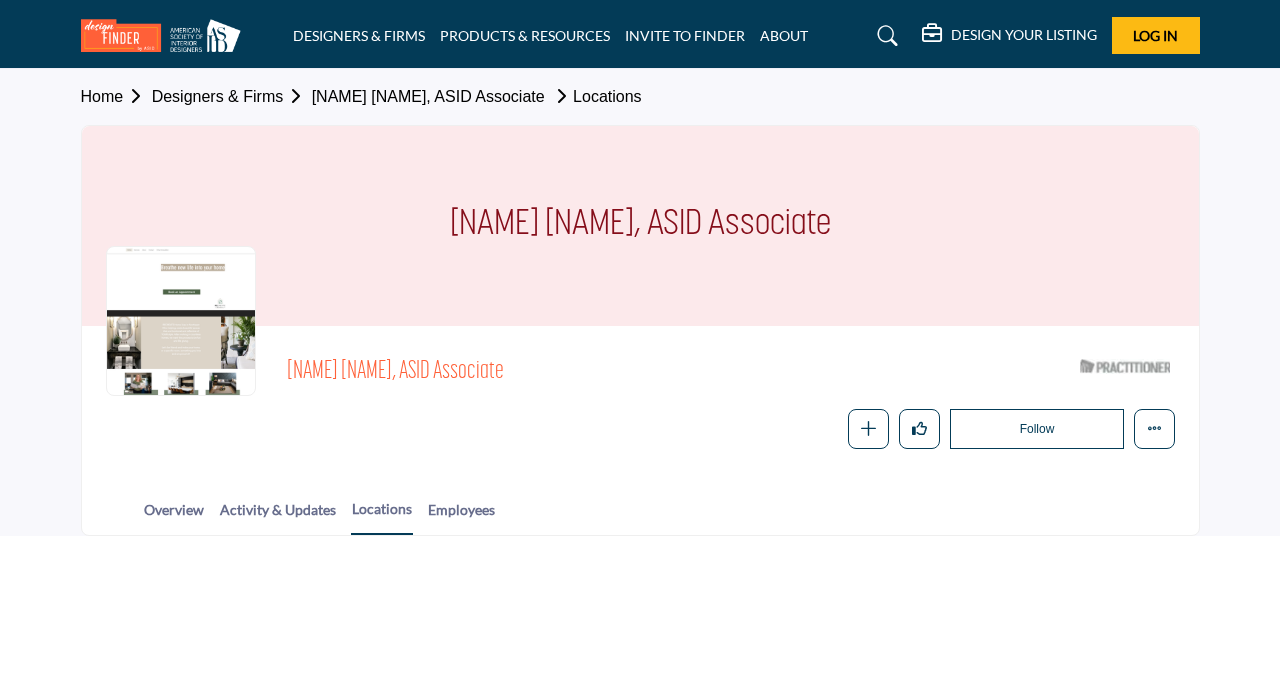scroll, scrollTop: 0, scrollLeft: 0, axis: both 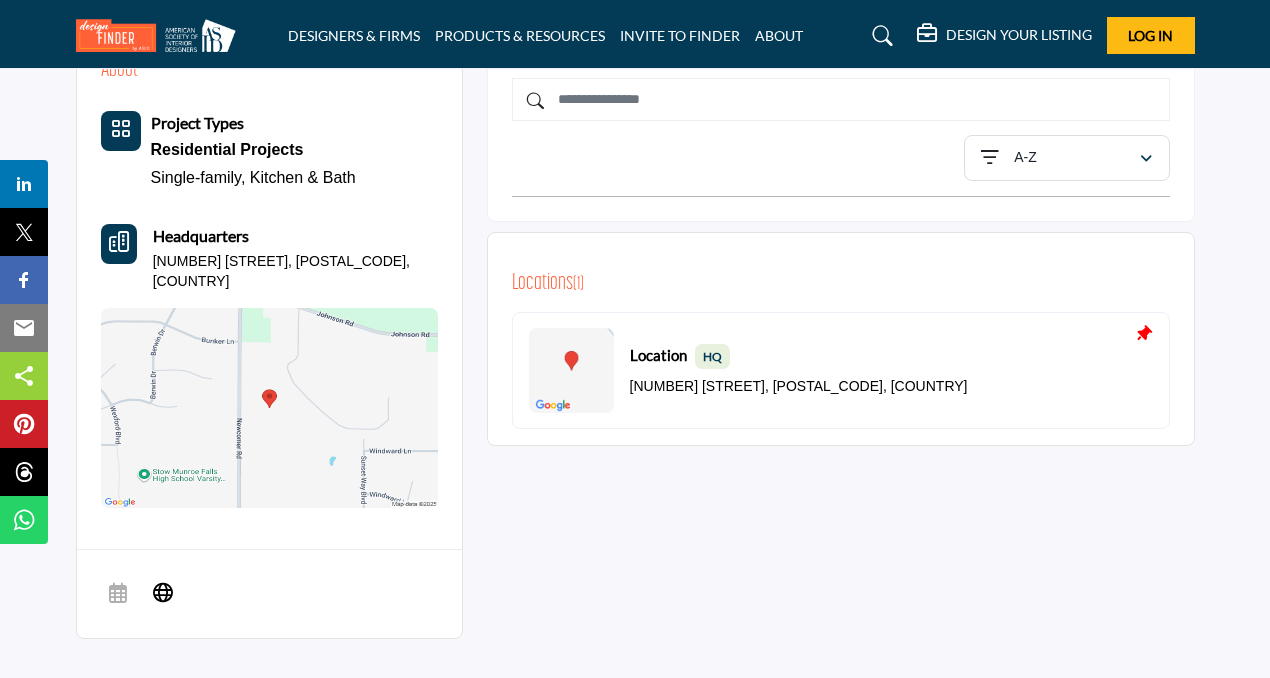 click at bounding box center [269, 408] 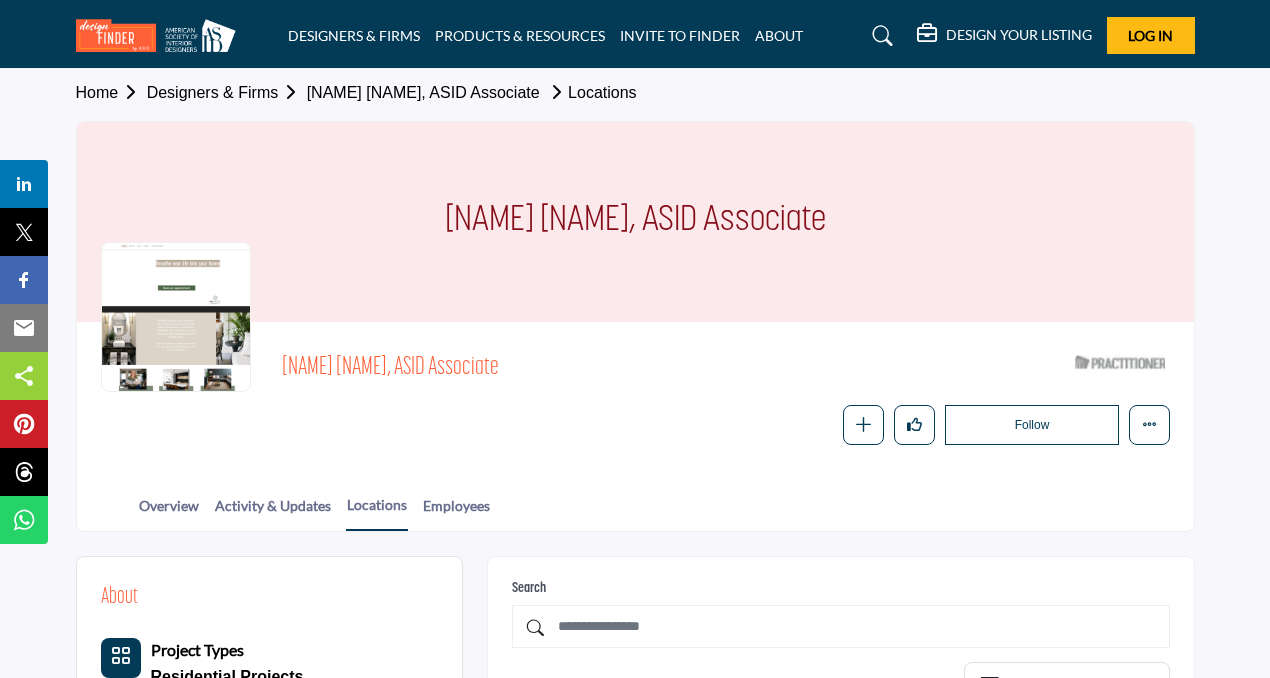 scroll, scrollTop: 0, scrollLeft: 0, axis: both 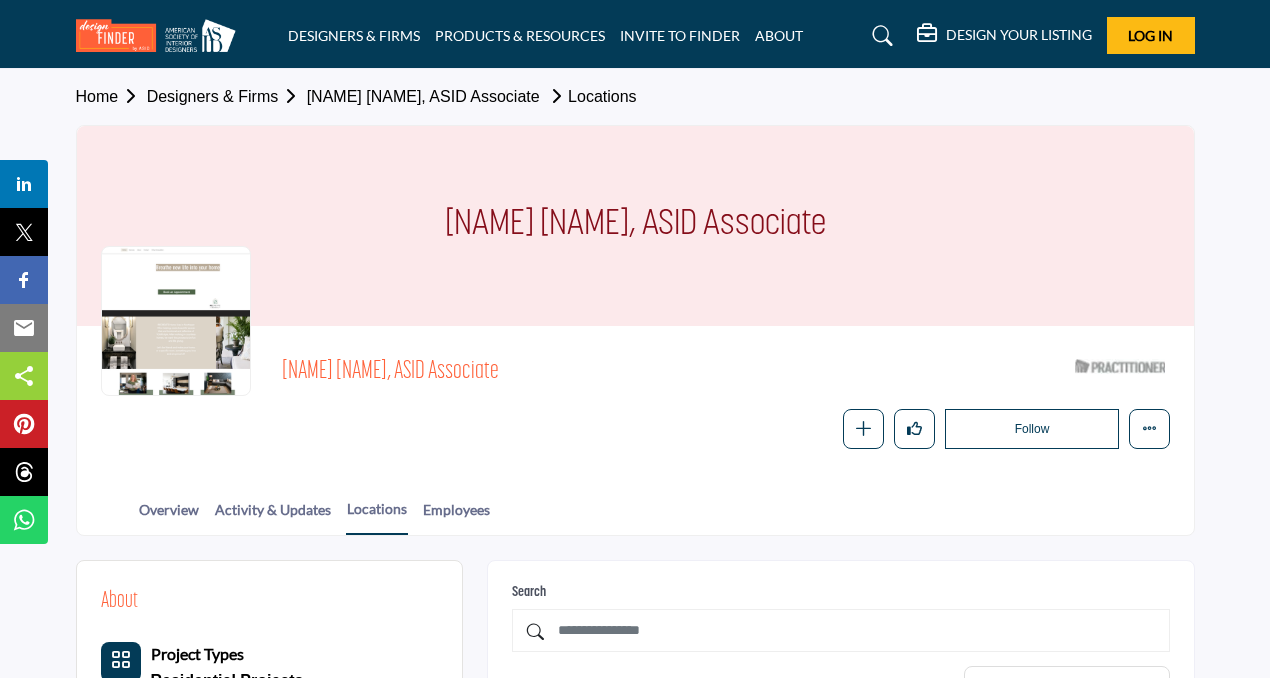 click on "Designers & Firms" at bounding box center [227, 96] 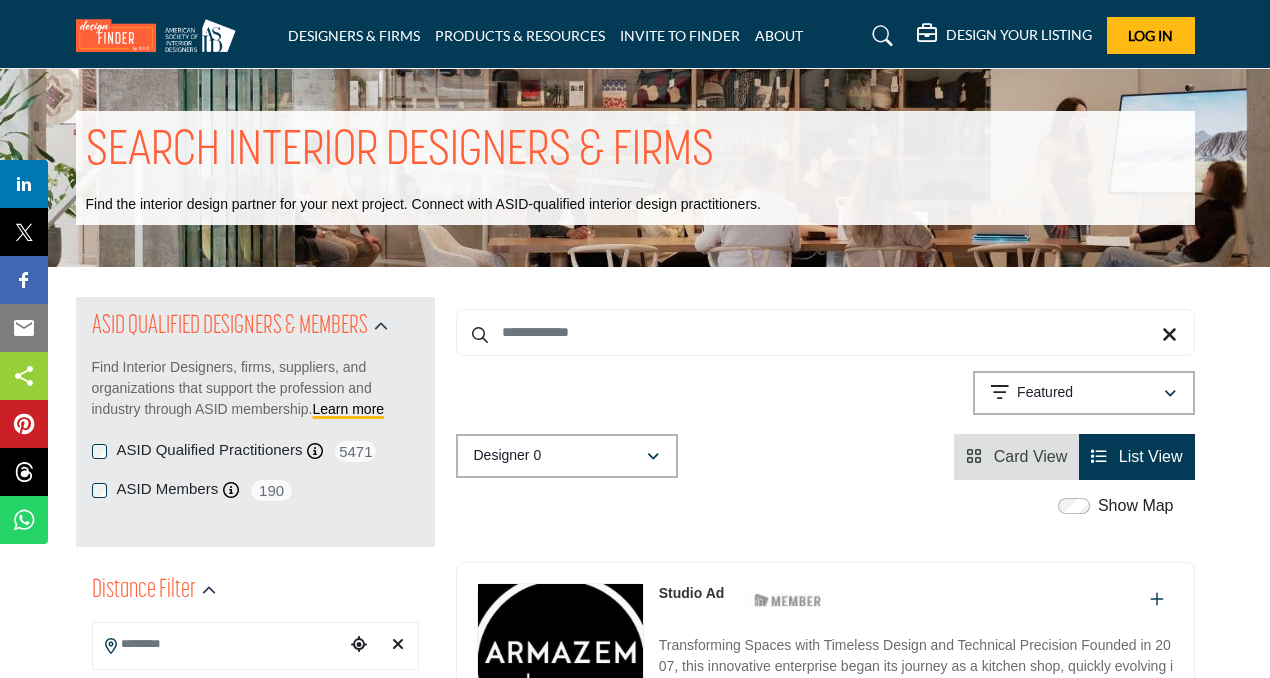 scroll, scrollTop: 0, scrollLeft: 0, axis: both 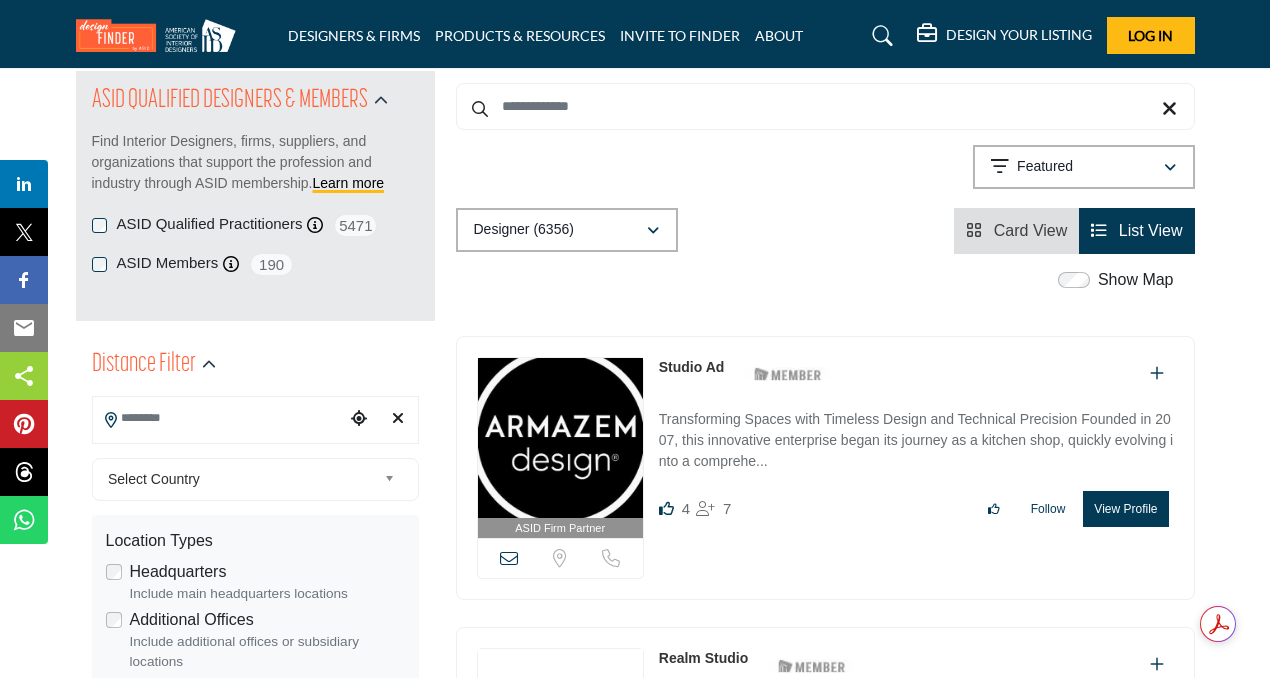 click at bounding box center [219, 418] 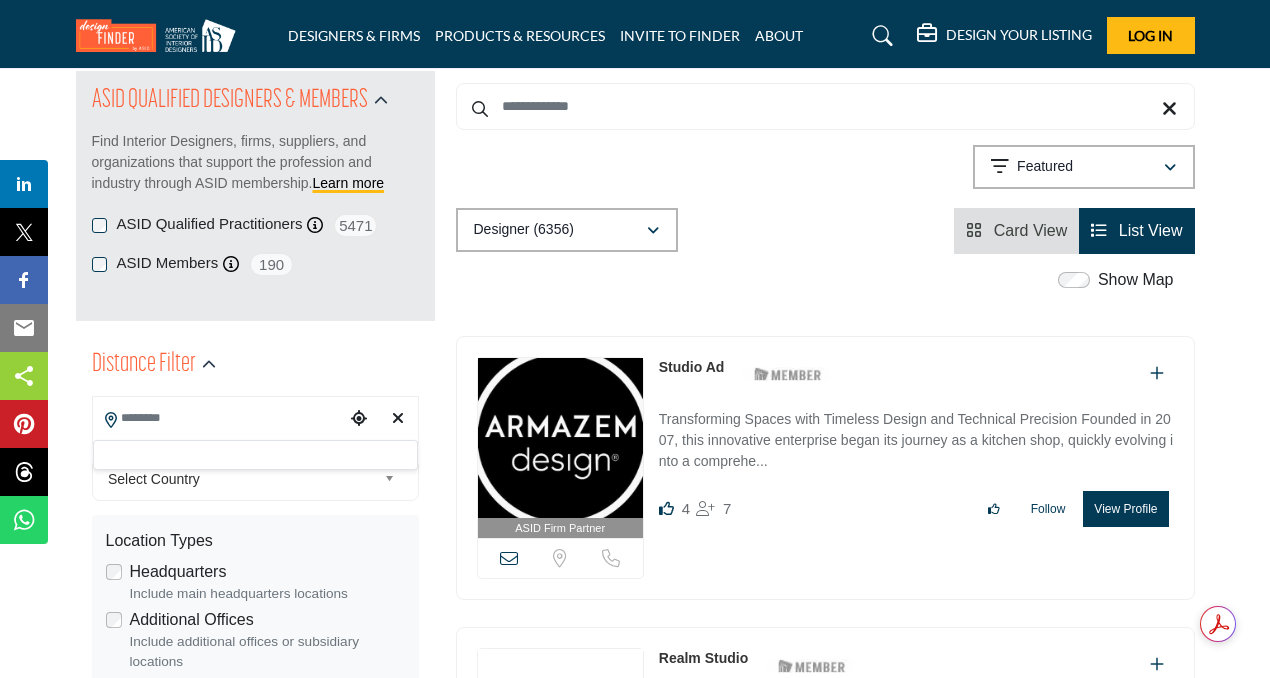 paste on "**********" 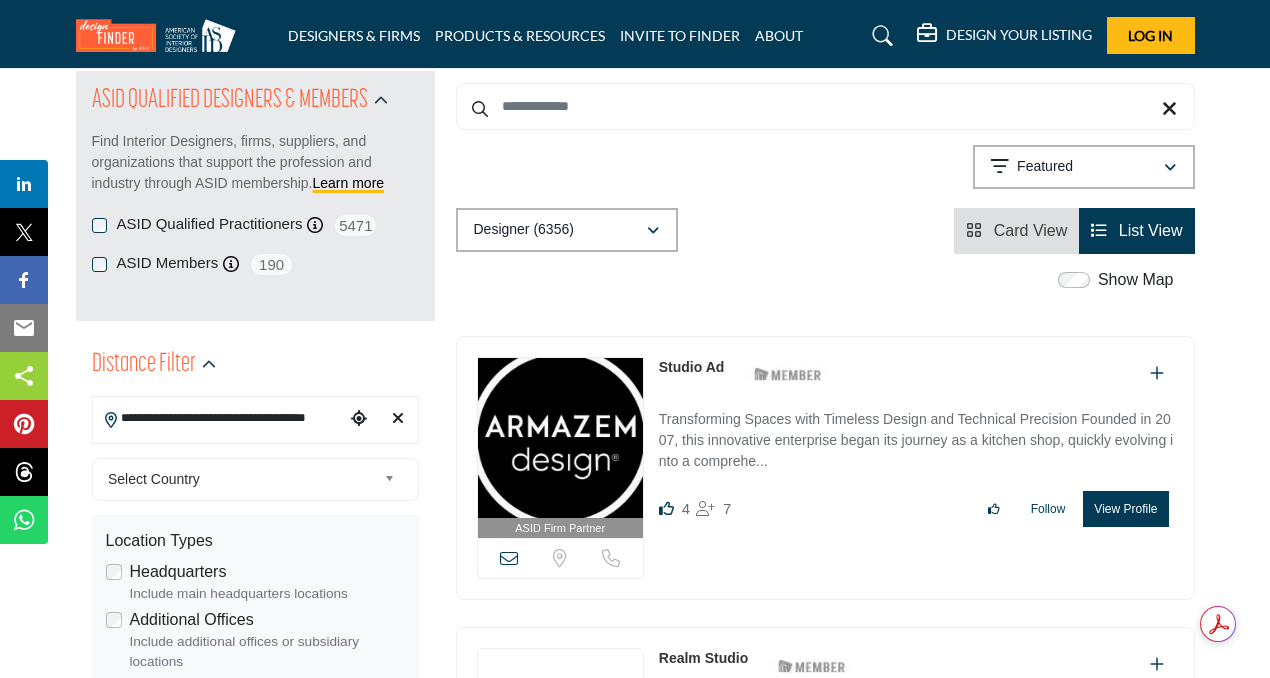 scroll, scrollTop: 0, scrollLeft: 16, axis: horizontal 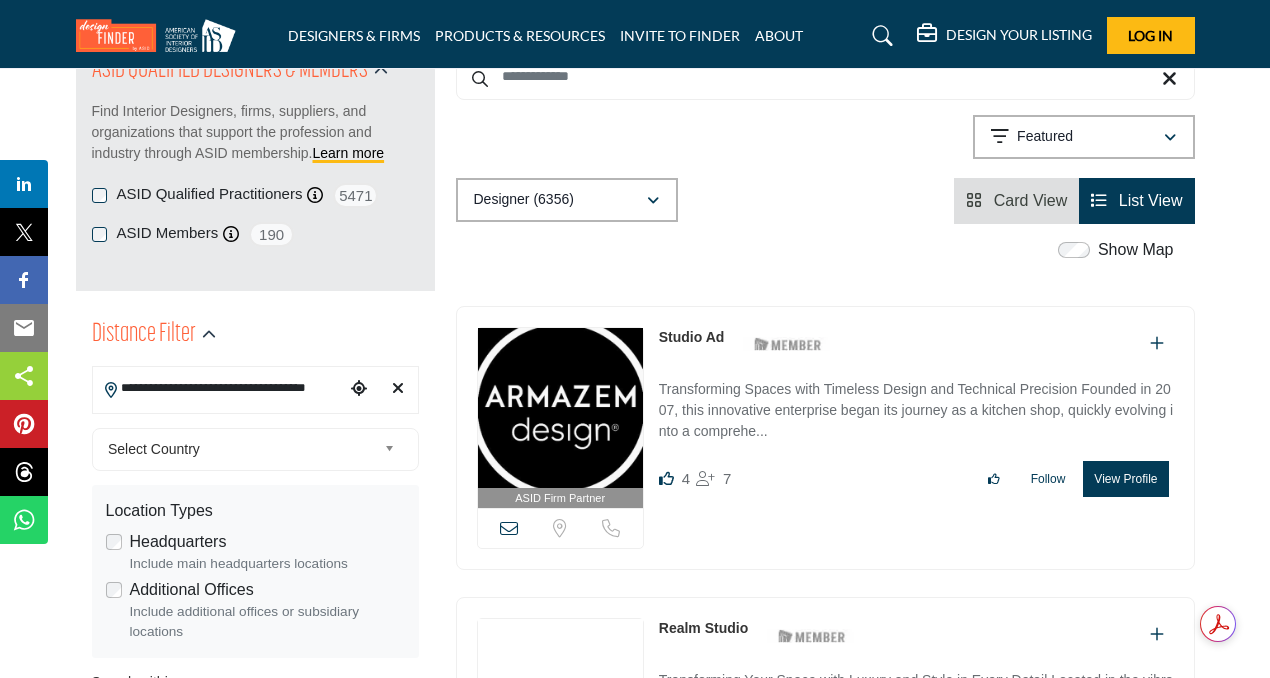 click at bounding box center (398, 388) 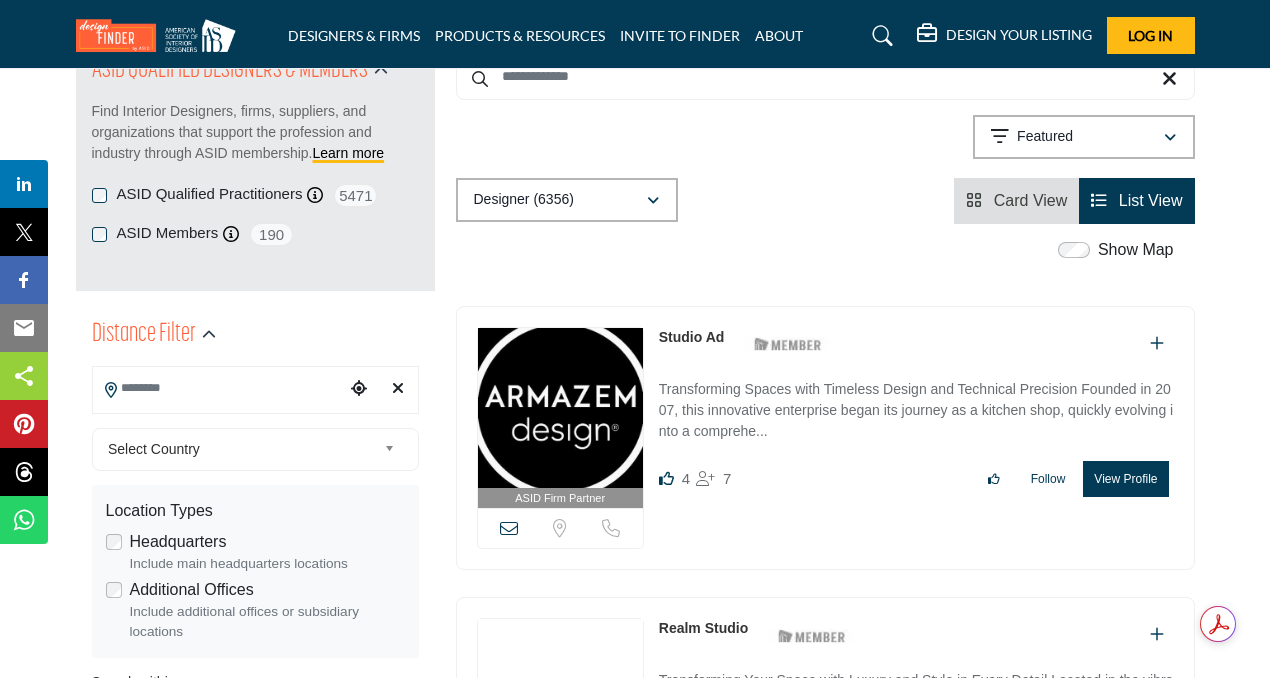 click at bounding box center (219, 388) 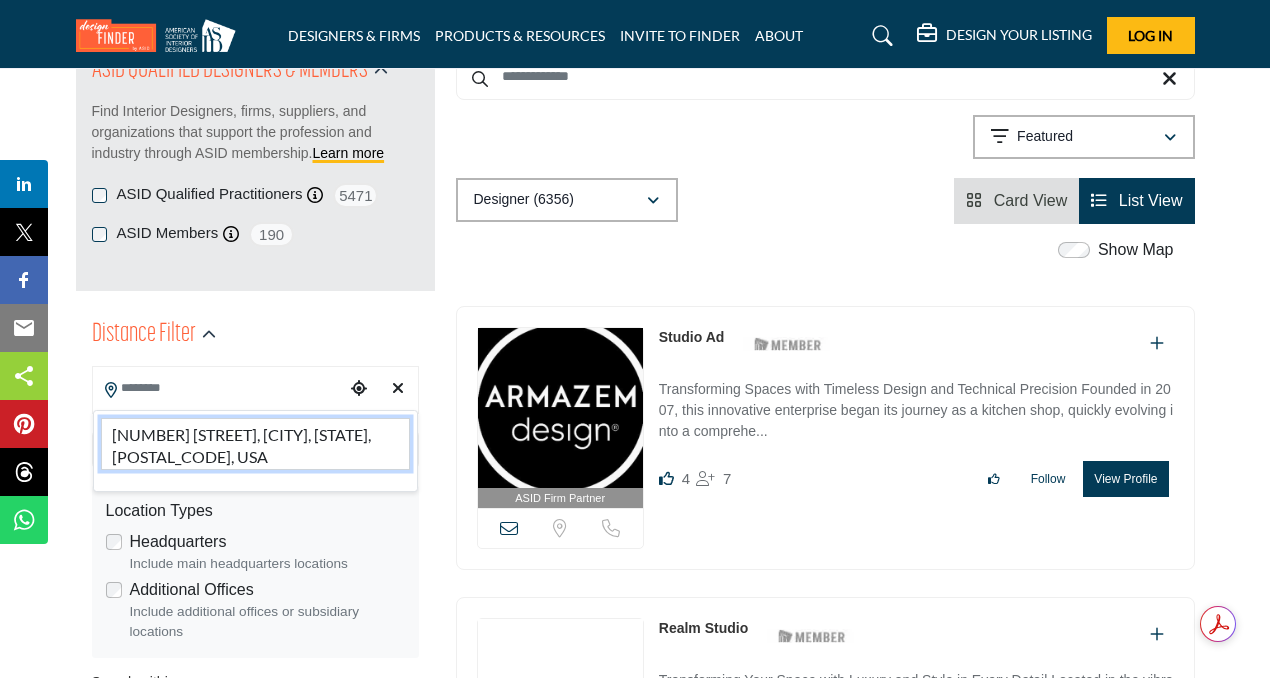 click on "[NUMBER] [STREET], [CITY], [STATE], [POSTAL_CODE], [COUNTRY]" at bounding box center [255, 444] 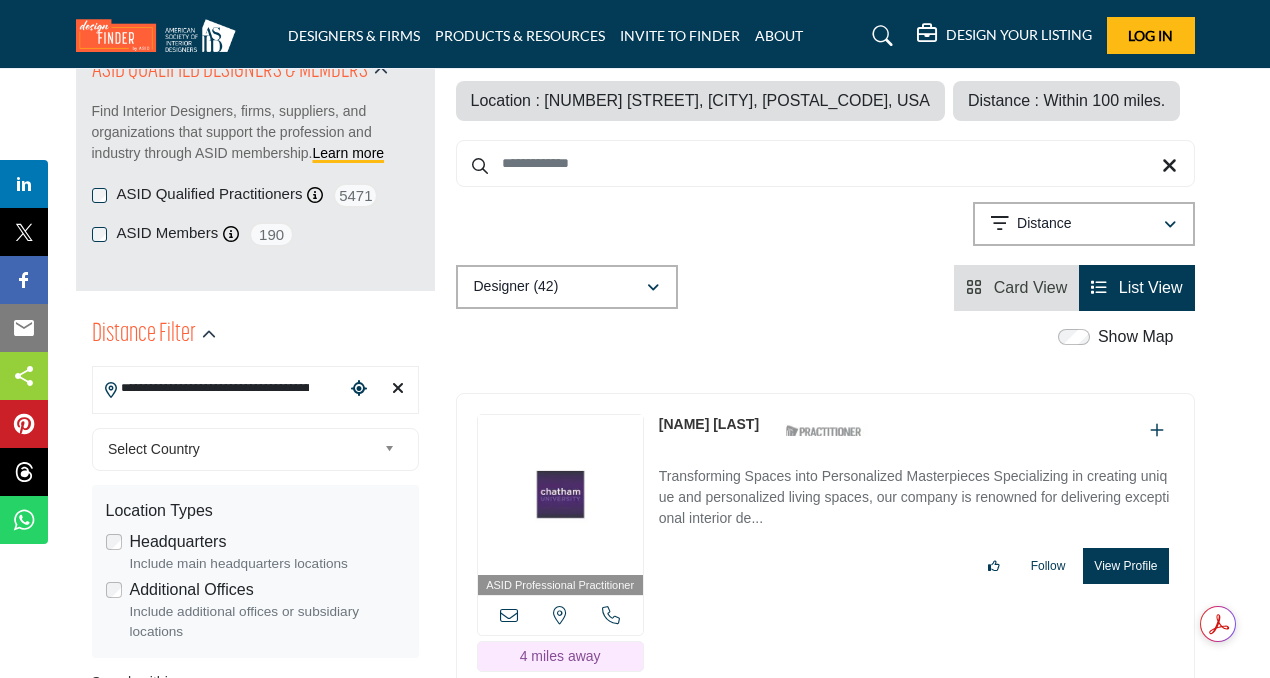 click on "Select Country" at bounding box center (242, 449) 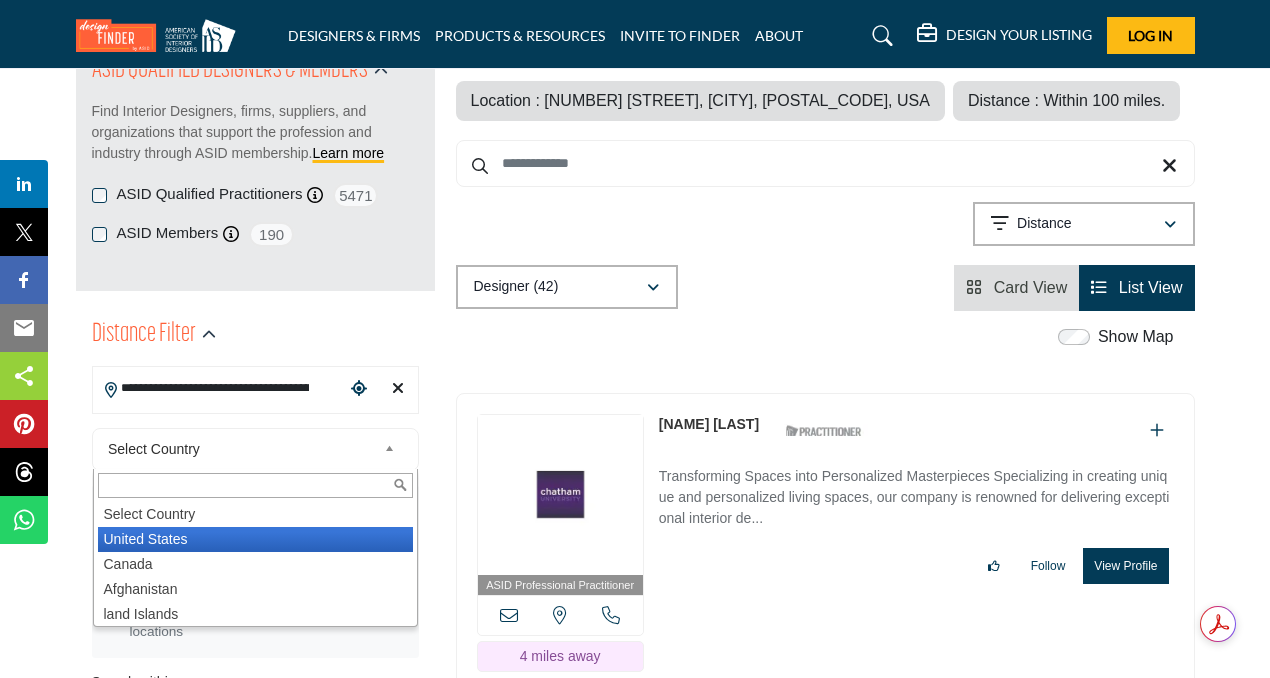 click on "United States" at bounding box center (255, 539) 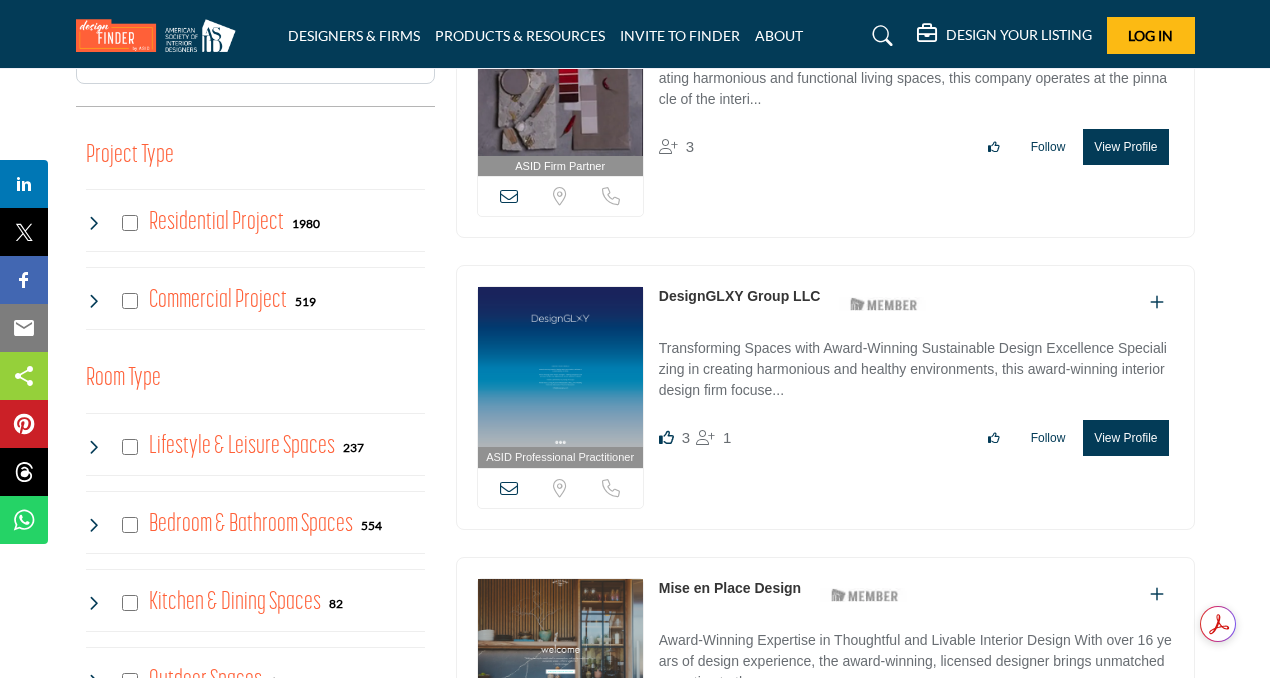 scroll, scrollTop: 1170, scrollLeft: 0, axis: vertical 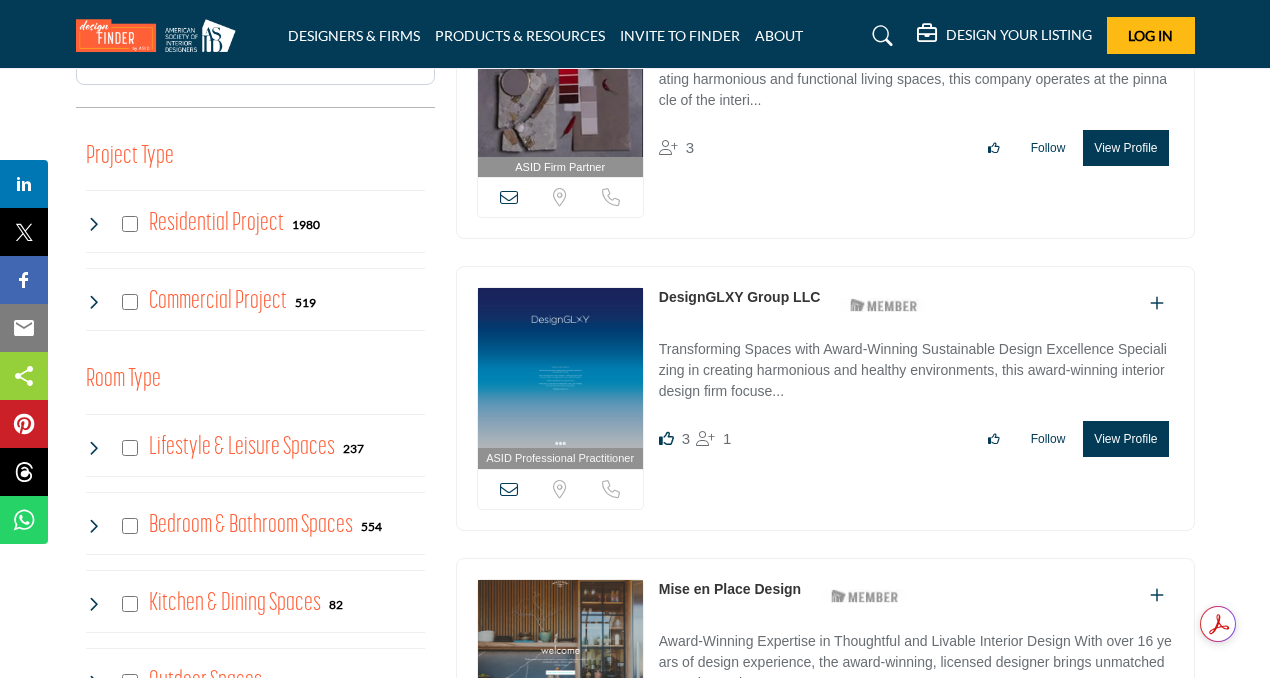 click at bounding box center (94, 224) 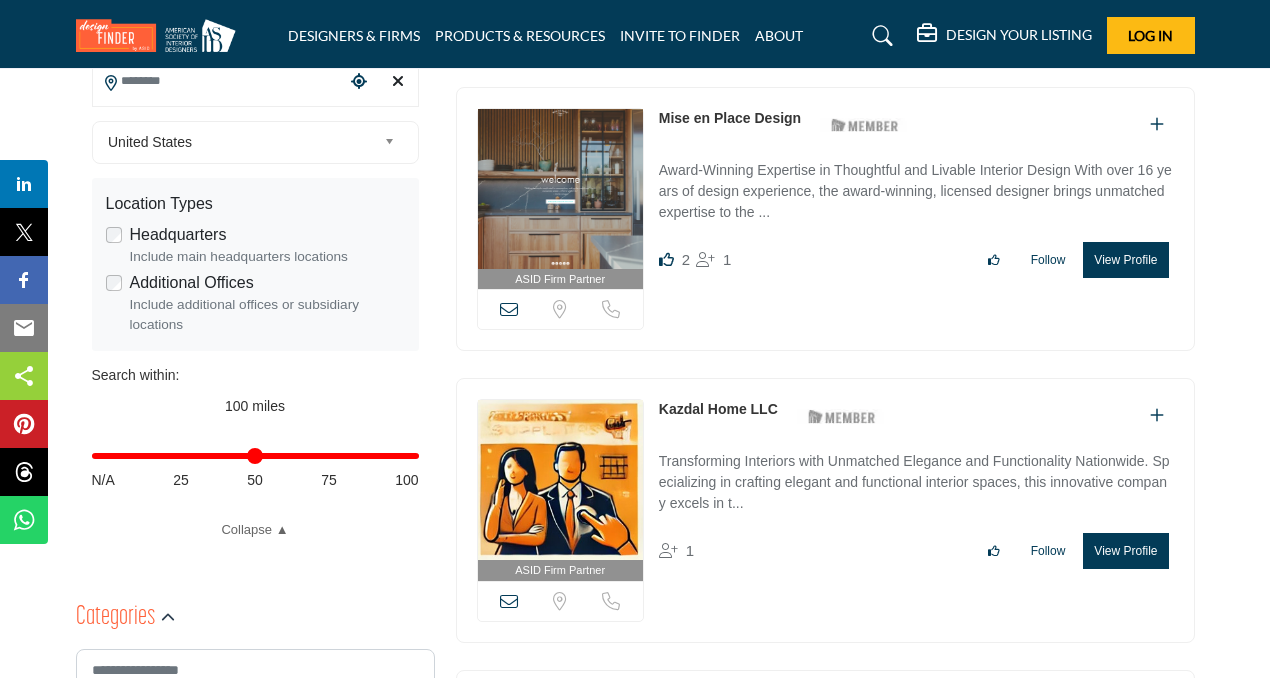 scroll, scrollTop: 546, scrollLeft: 0, axis: vertical 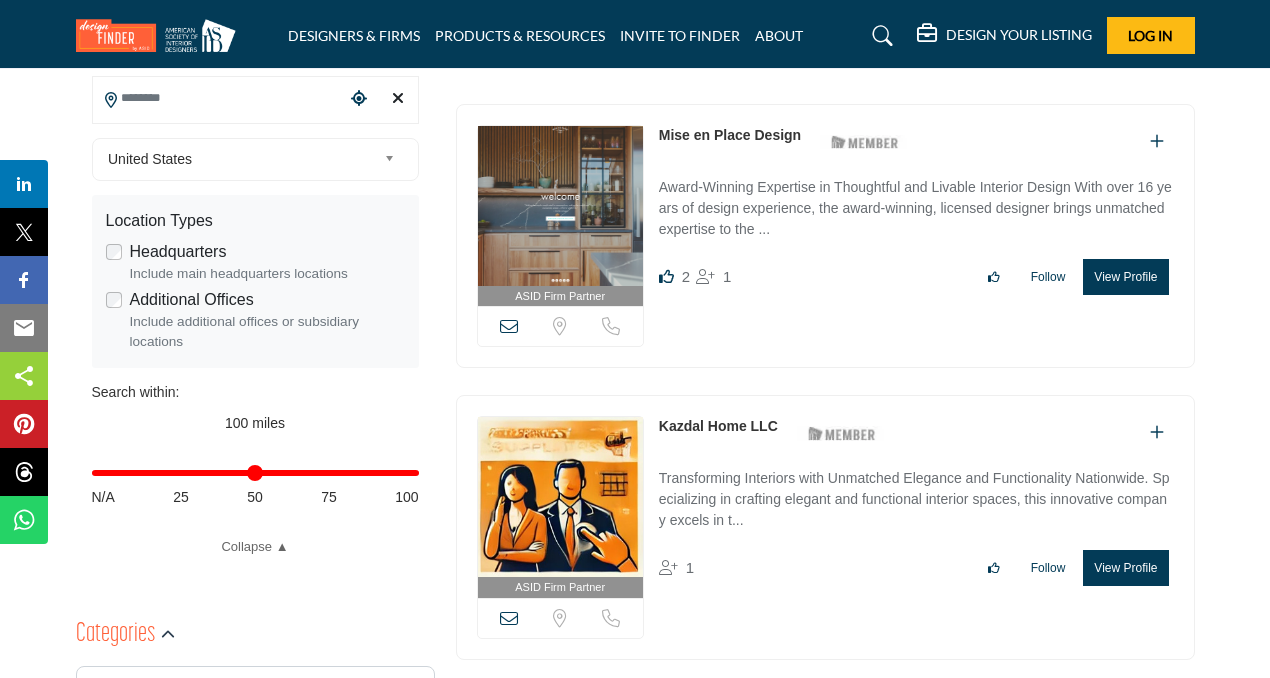 click at bounding box center (560, 206) 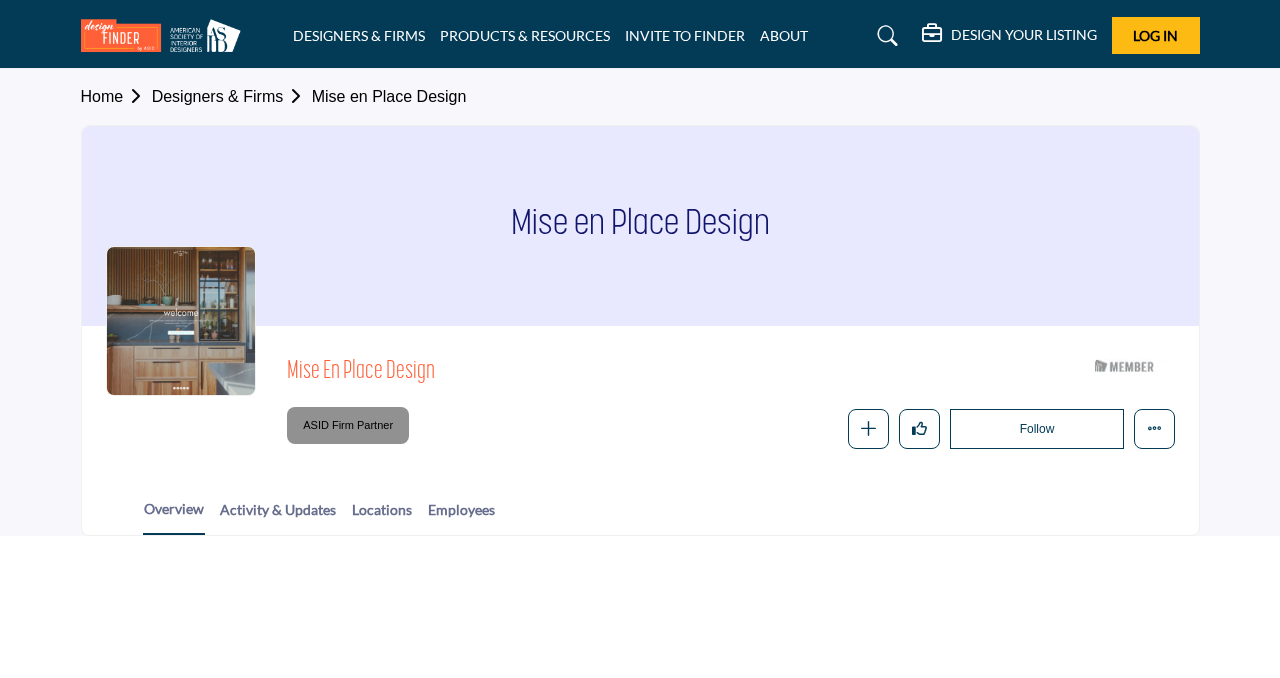 scroll, scrollTop: 0, scrollLeft: 0, axis: both 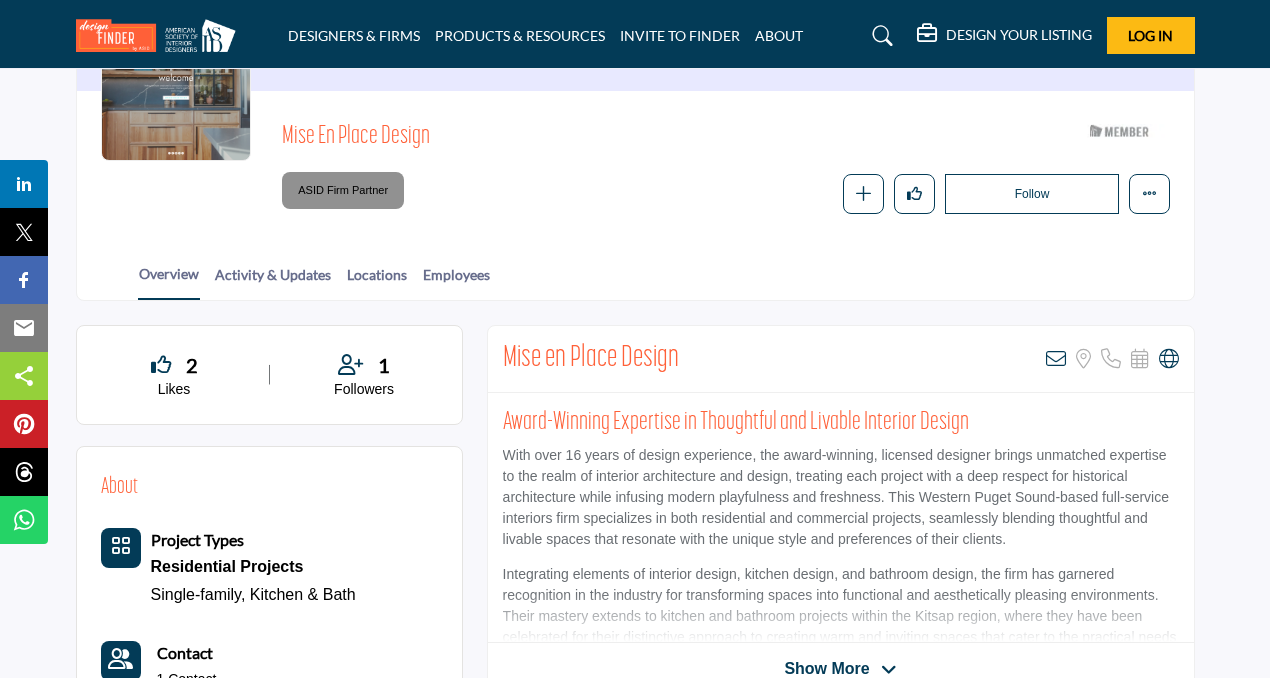 click on "Mise en Place Design" at bounding box center [591, 359] 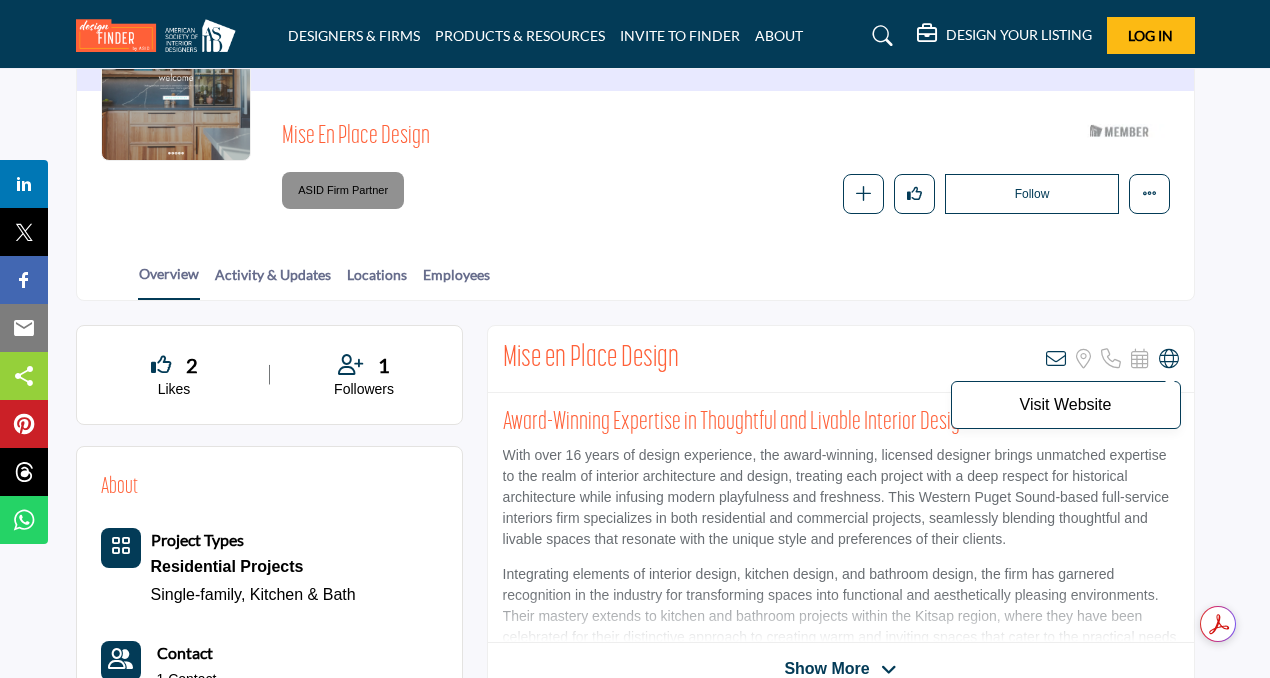 click at bounding box center (1169, 359) 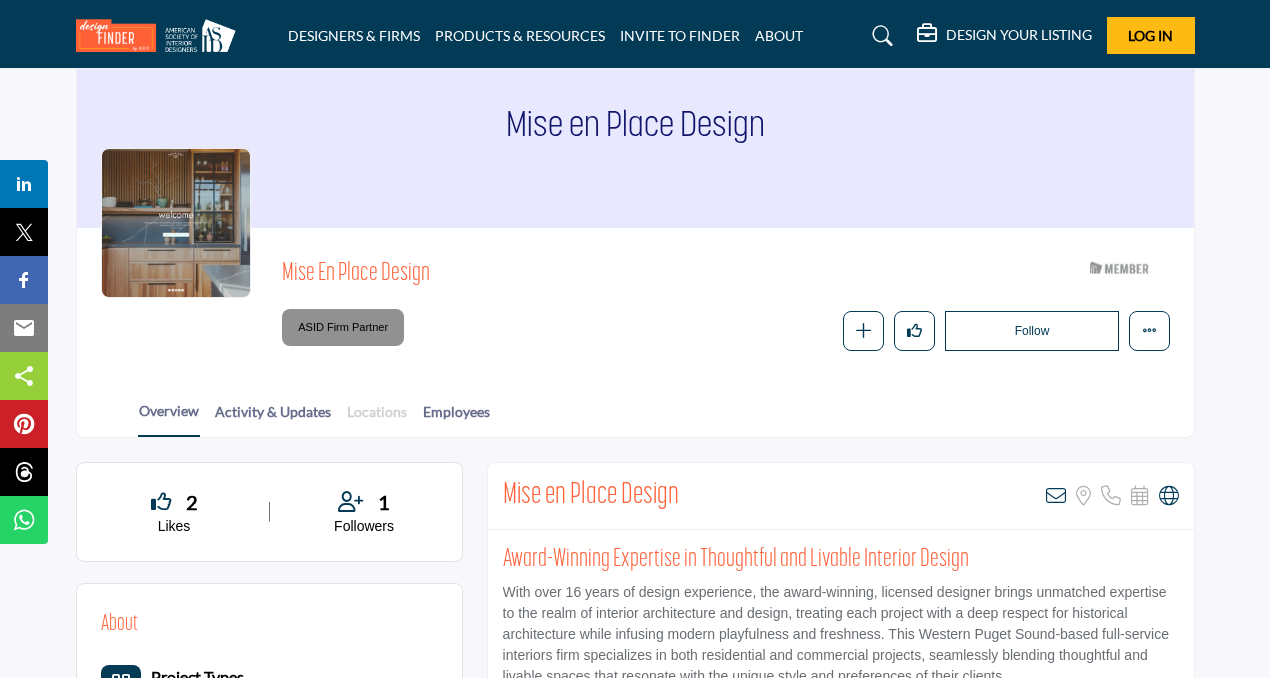 scroll, scrollTop: 0, scrollLeft: 0, axis: both 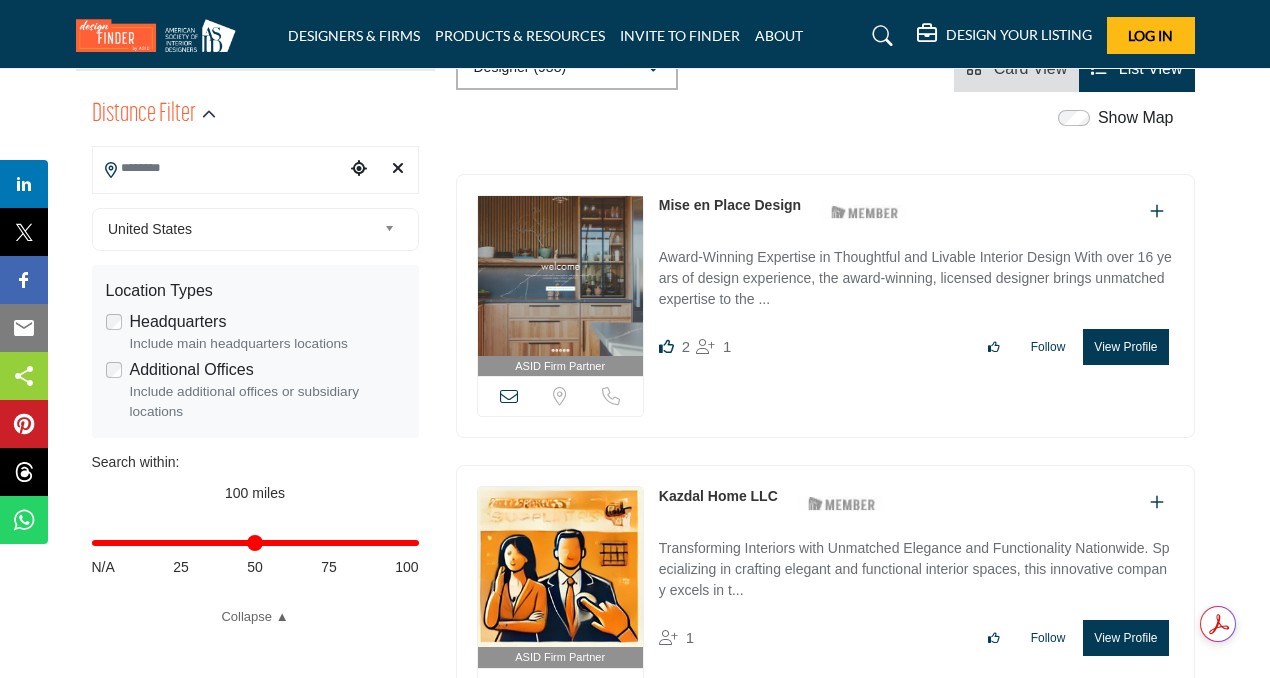click at bounding box center (219, 168) 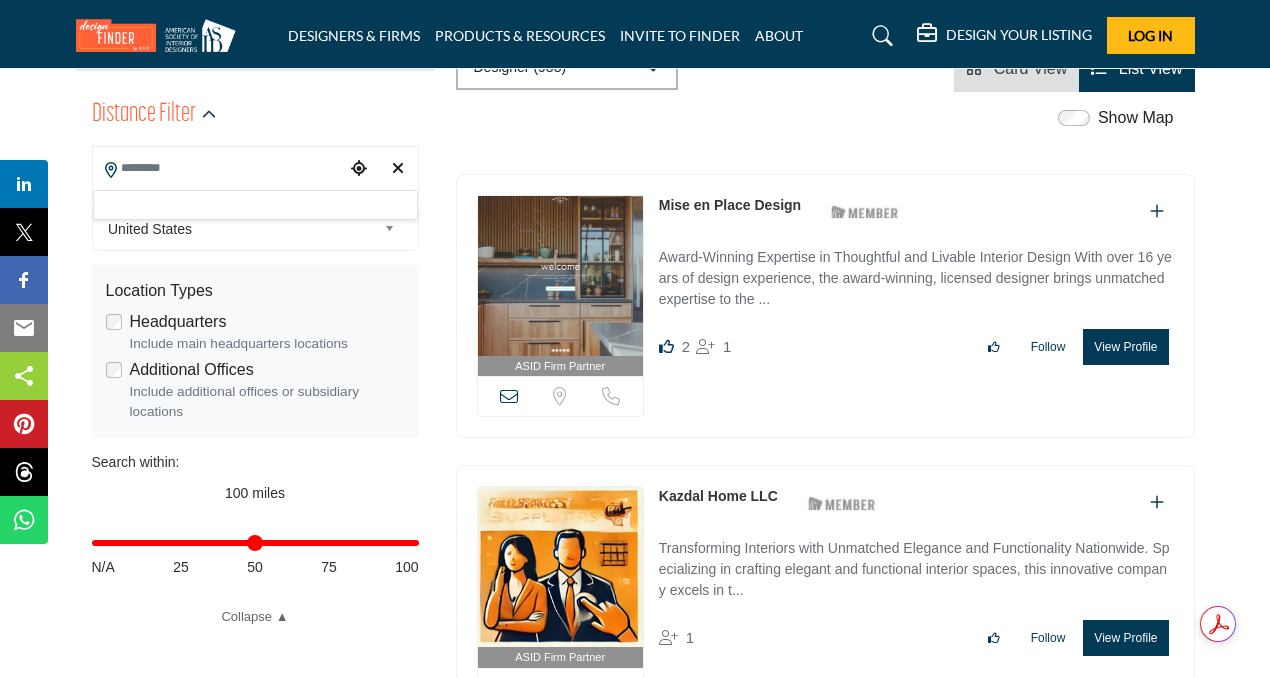 click at bounding box center (255, 205) 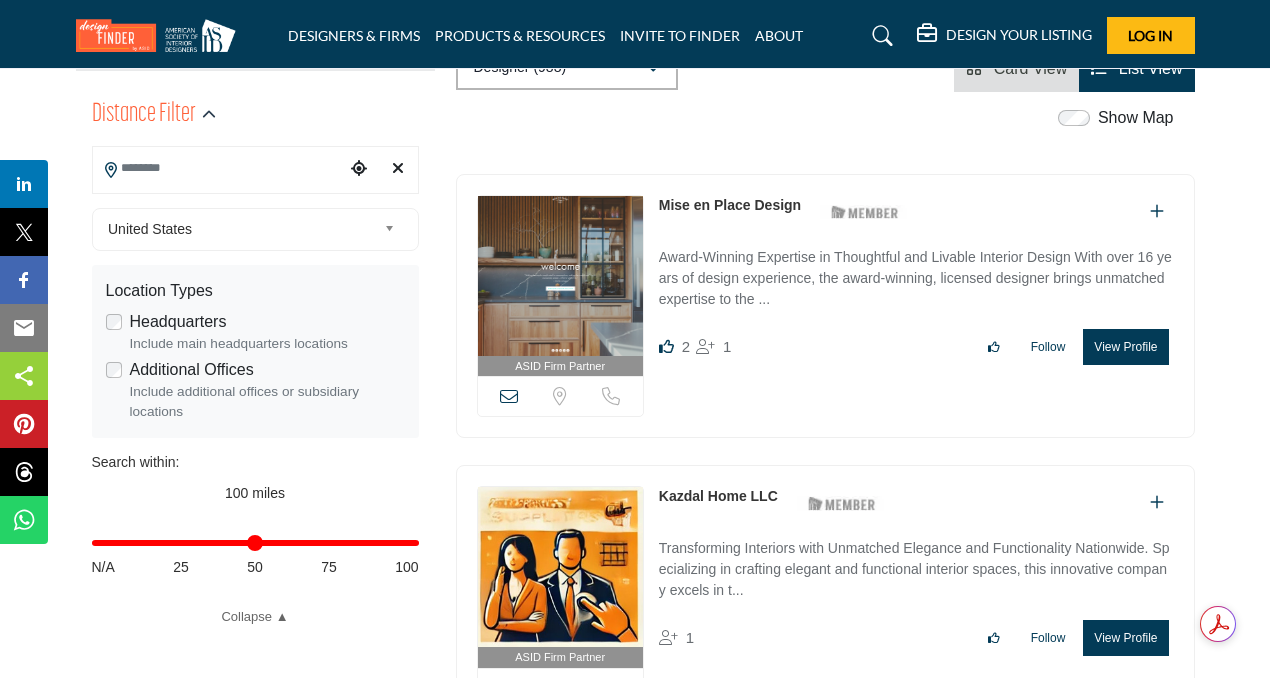 click at bounding box center [219, 168] 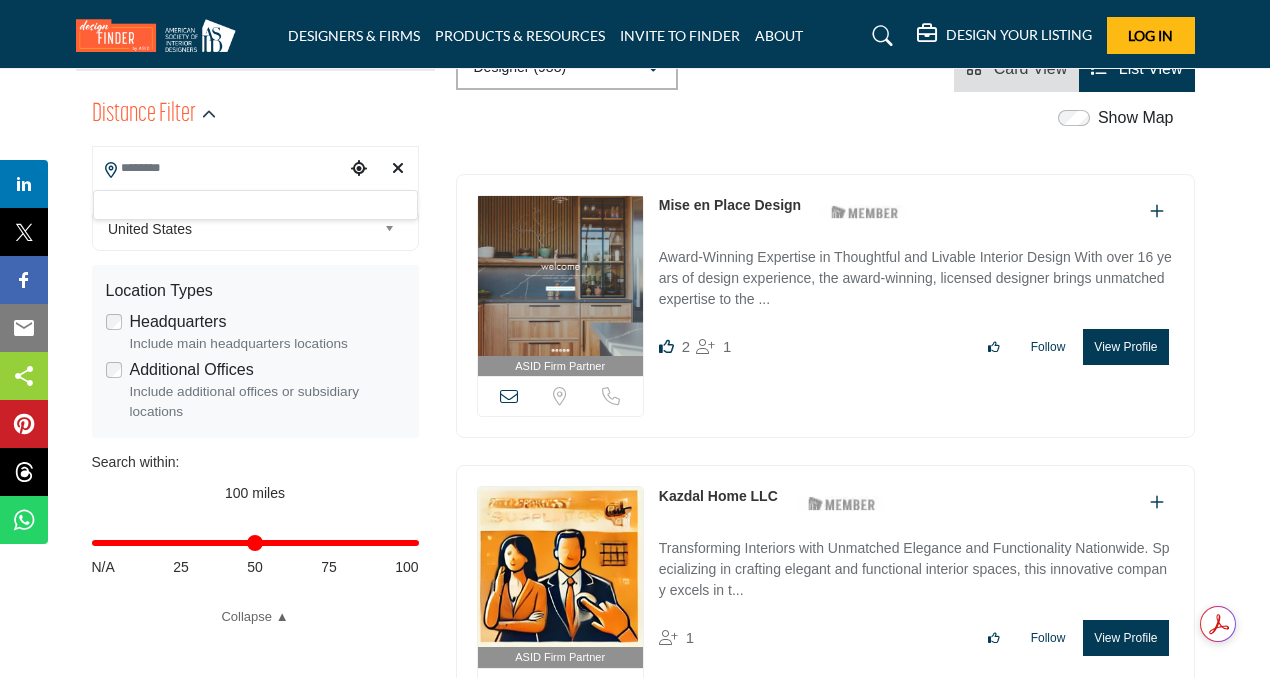 paste on "**********" 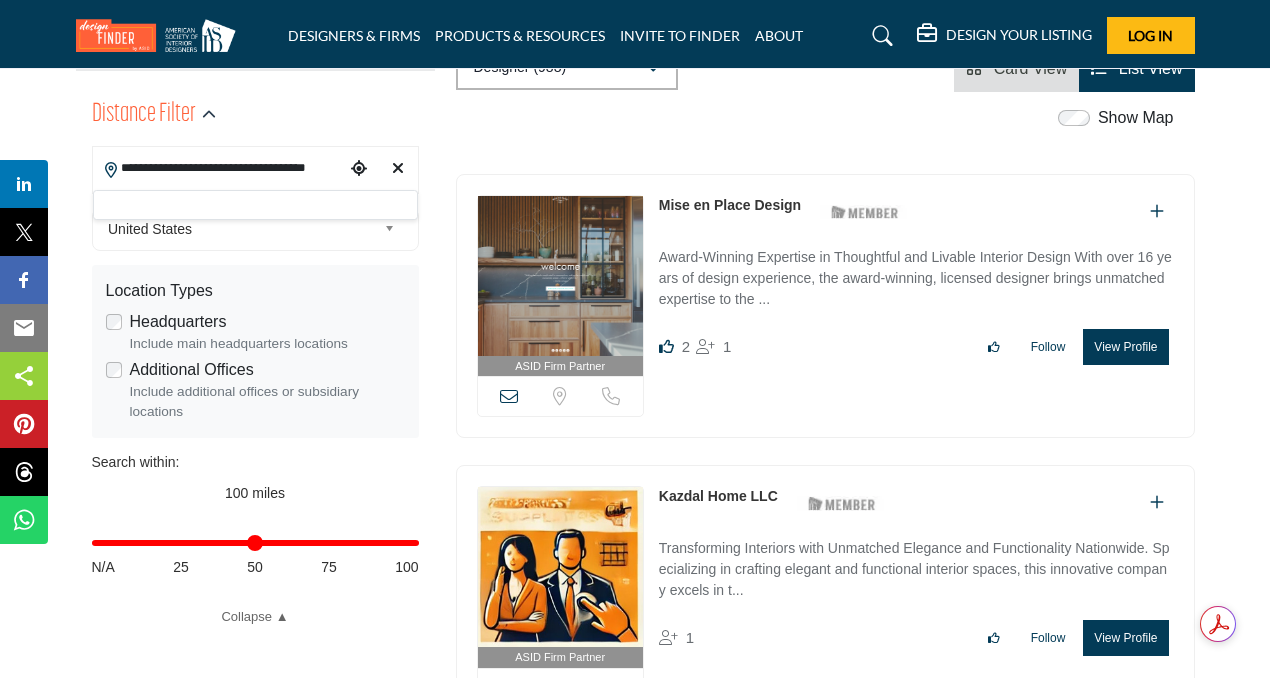 scroll, scrollTop: 0, scrollLeft: 16, axis: horizontal 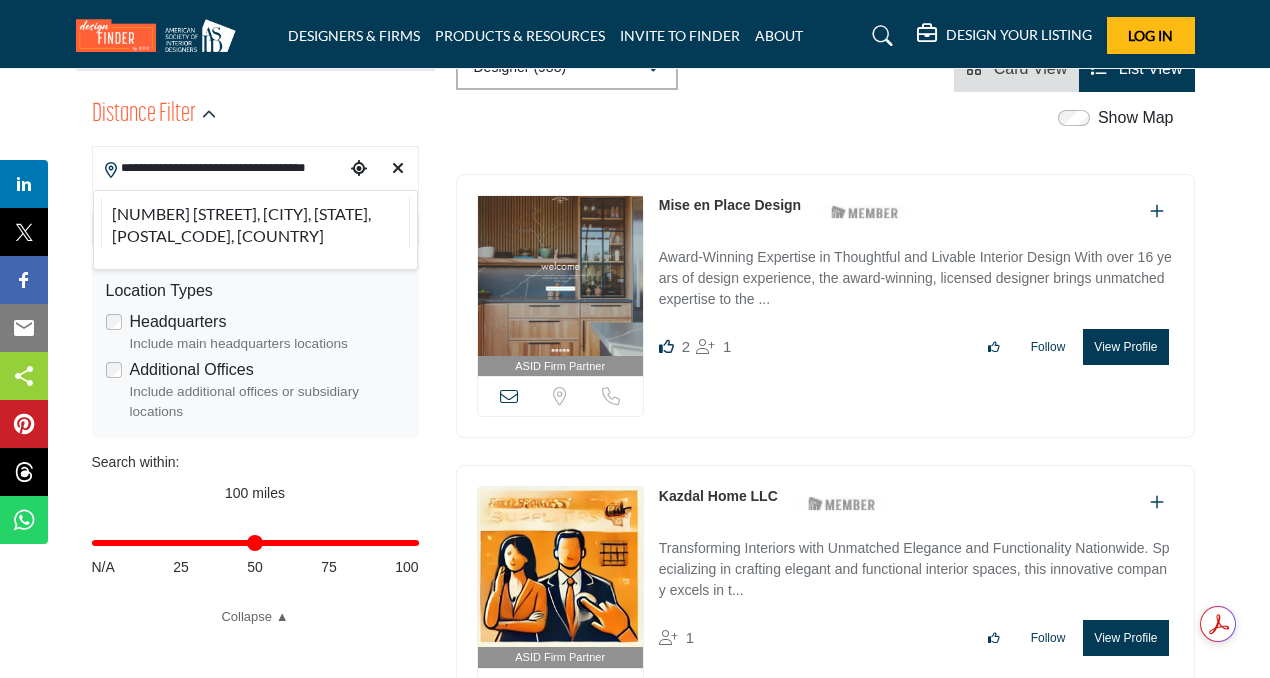 click on "[NUMBER] [STREET], [CITY], [STATE], [POSTAL_CODE], [COUNTRY]" at bounding box center (255, 223) 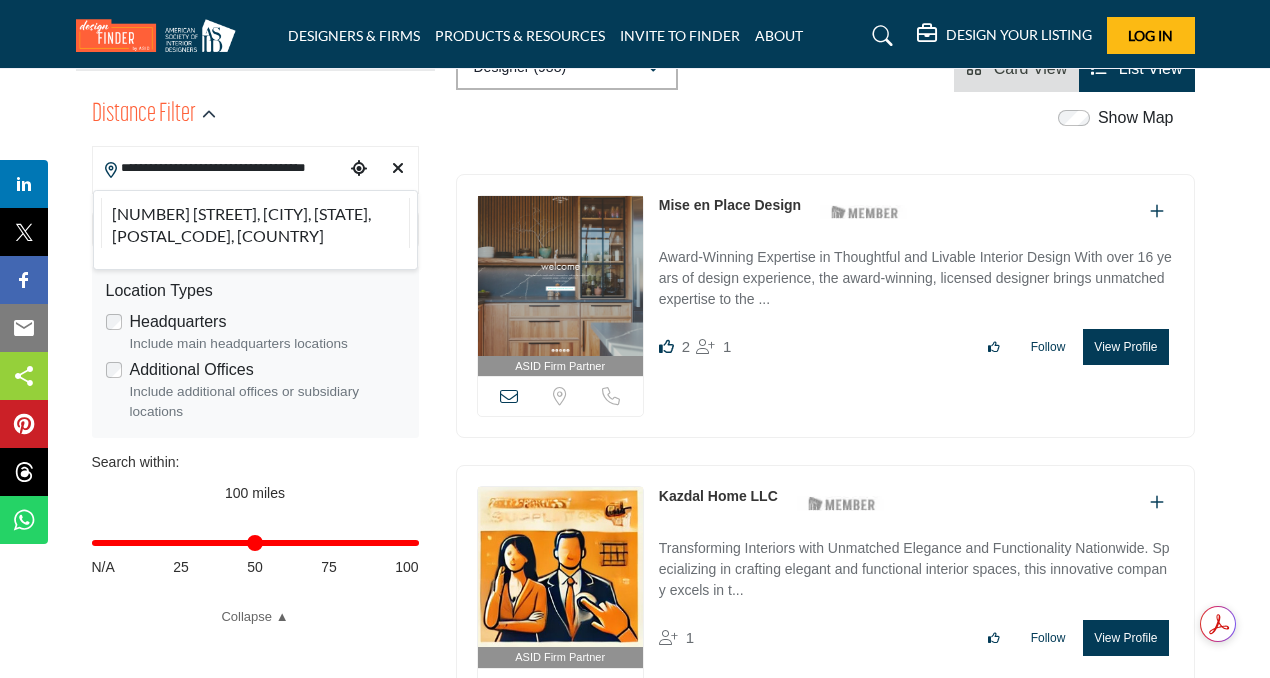 type on "**********" 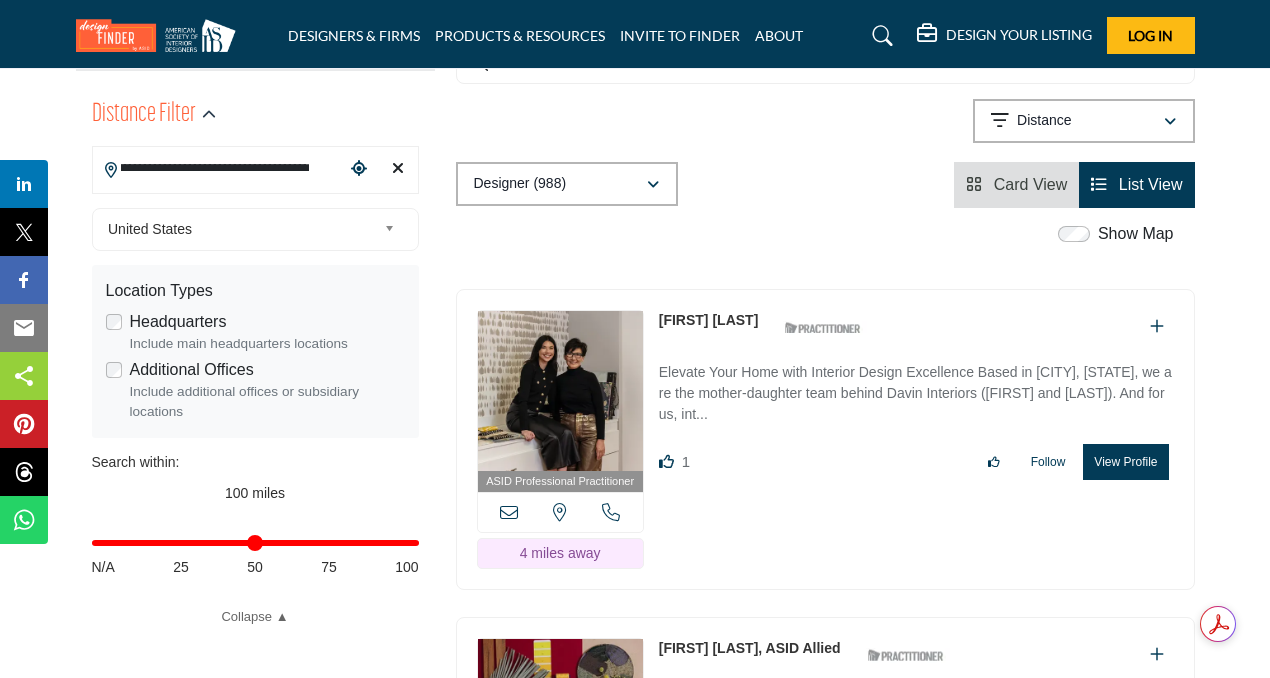 scroll, scrollTop: 0, scrollLeft: 0, axis: both 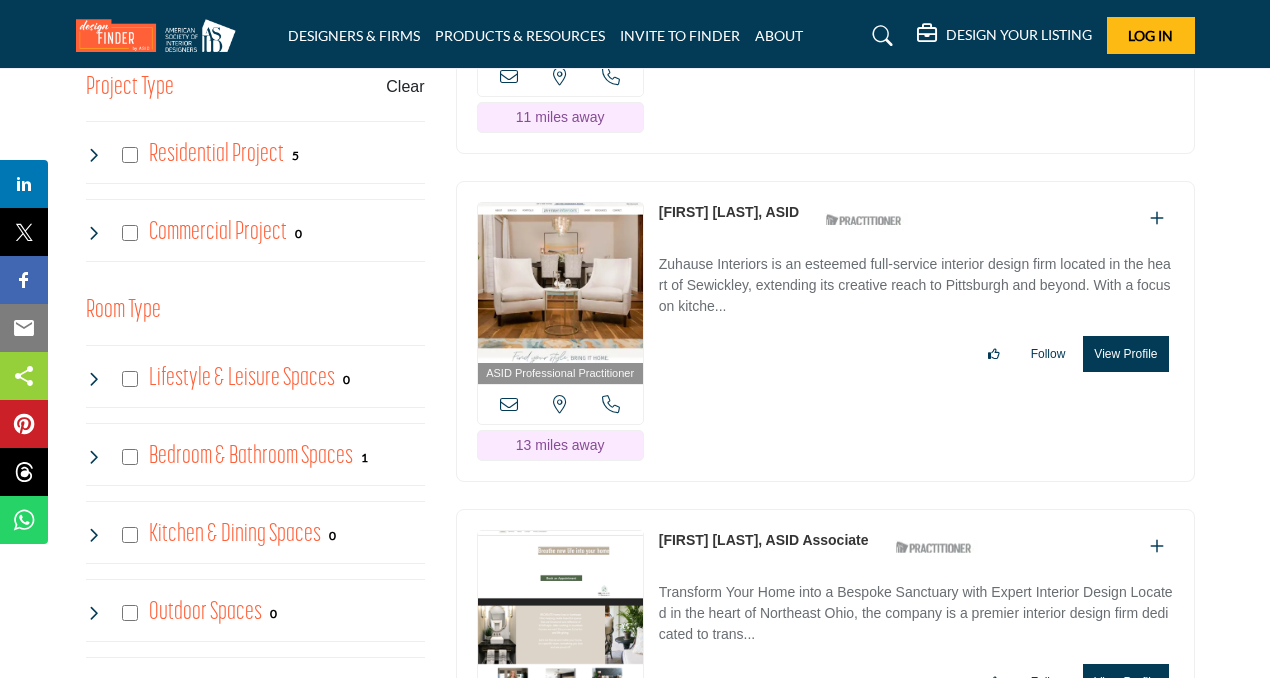 click at bounding box center (94, 155) 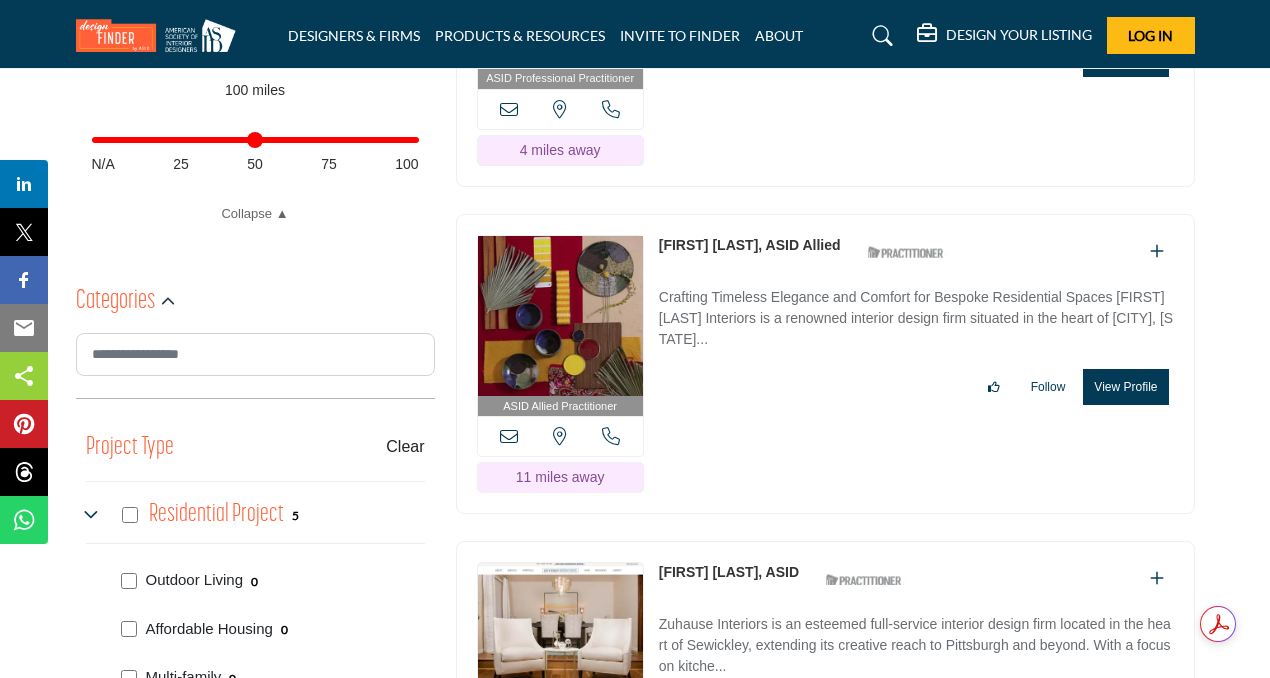 scroll, scrollTop: 890, scrollLeft: 0, axis: vertical 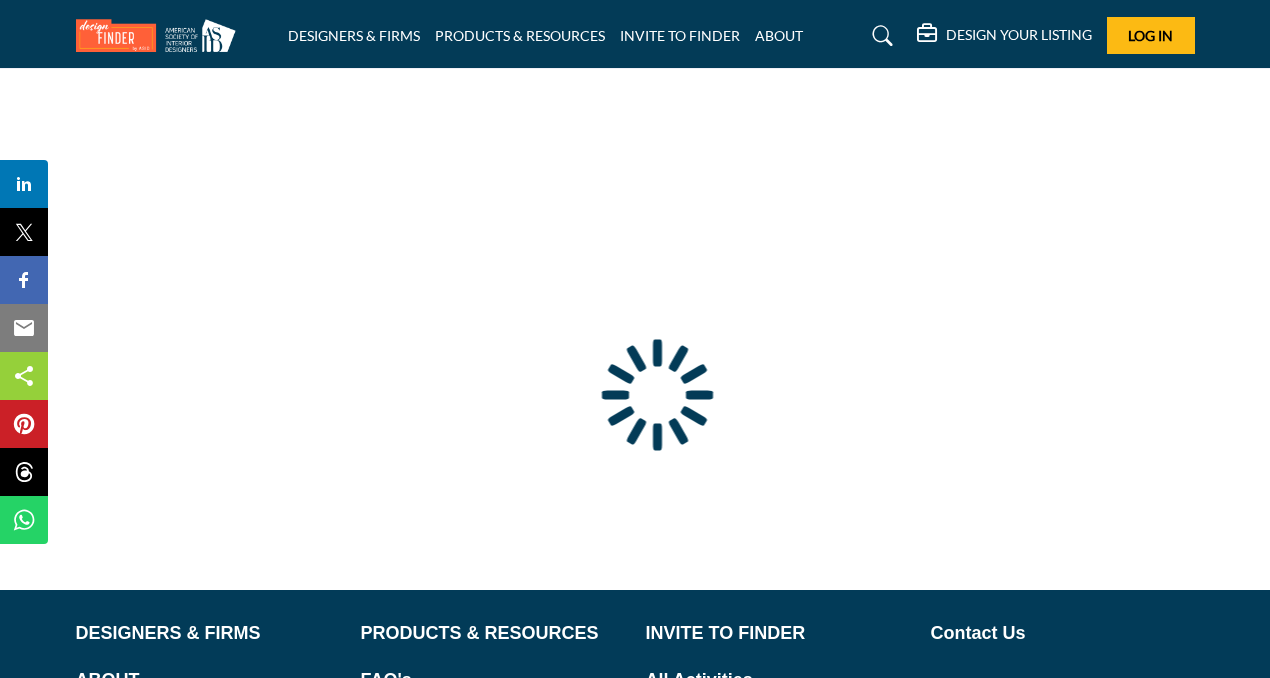 type on "**********" 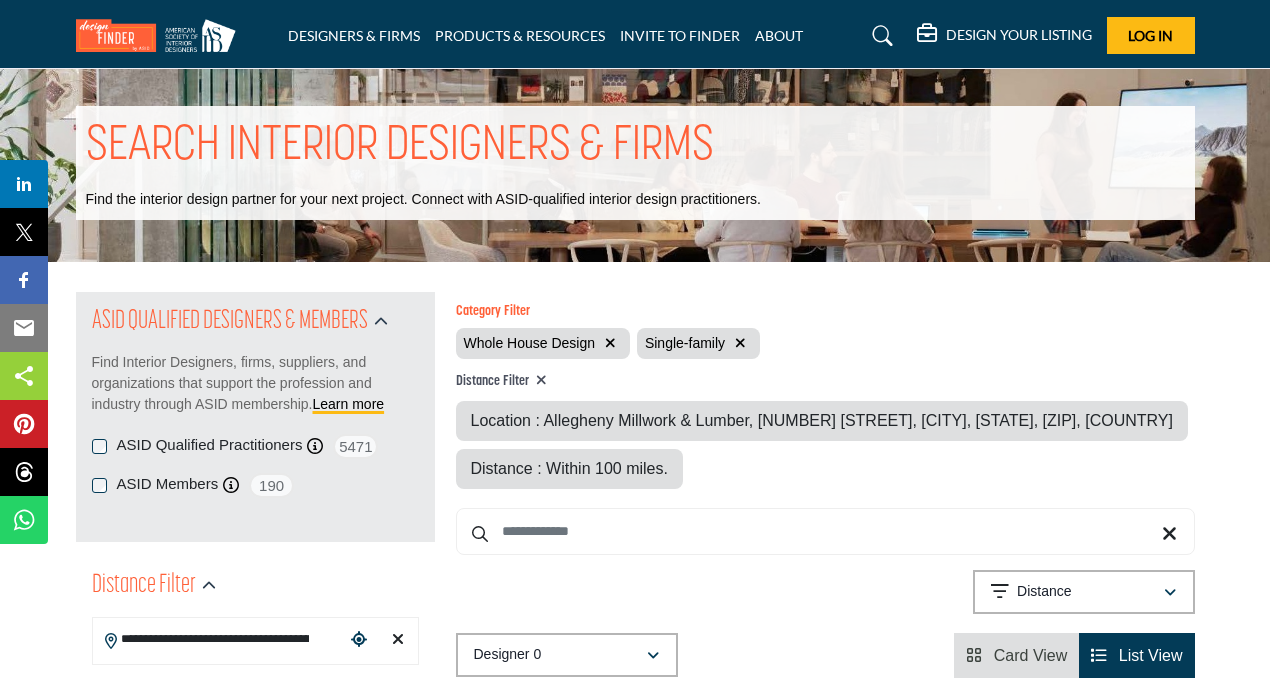 scroll, scrollTop: 210, scrollLeft: 0, axis: vertical 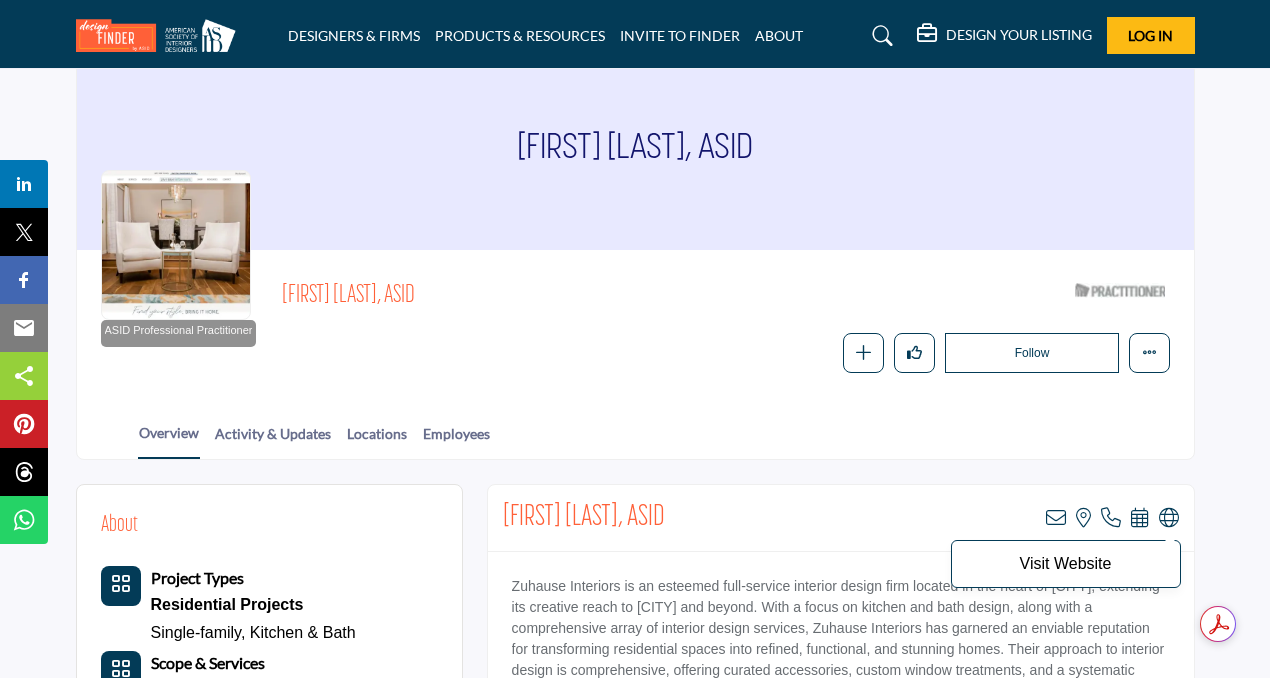 click at bounding box center [1169, 518] 